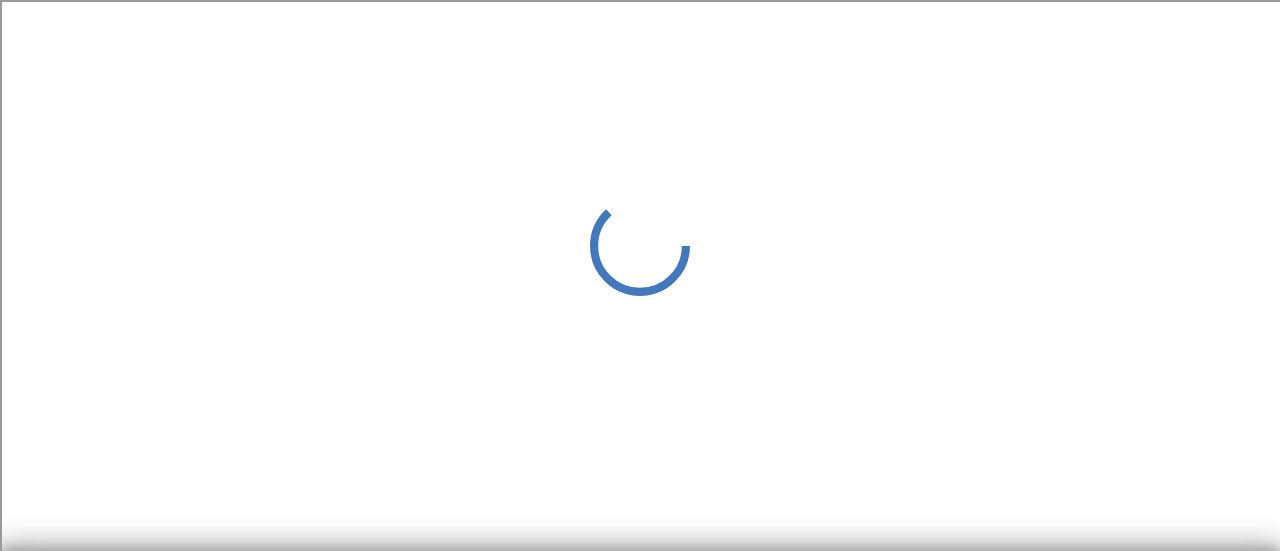 scroll, scrollTop: 0, scrollLeft: 0, axis: both 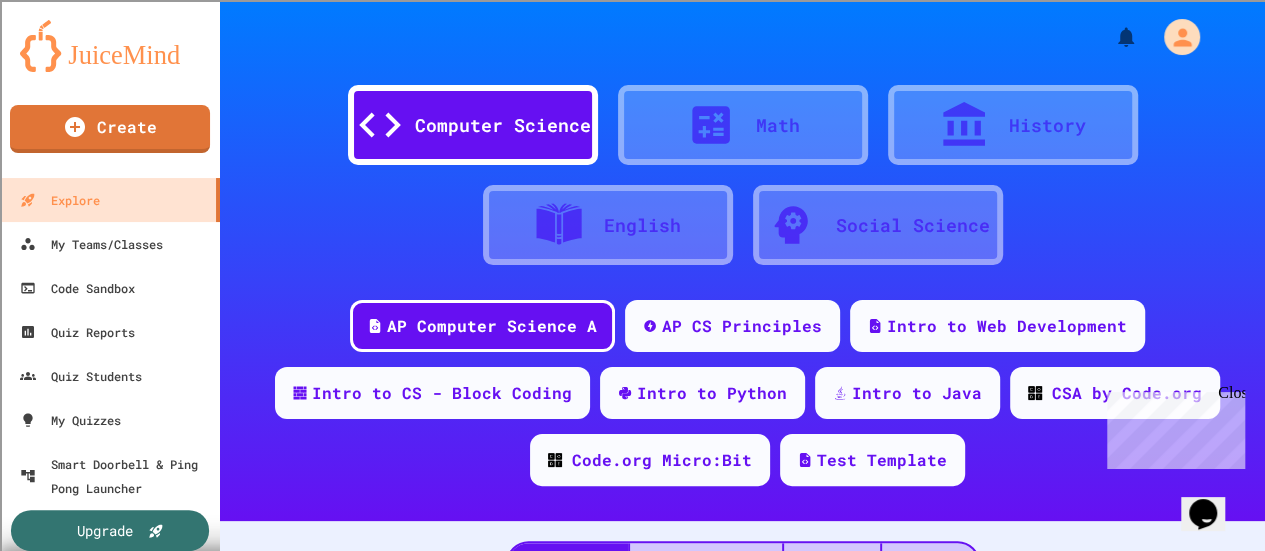 click on "Close" at bounding box center [1230, 396] 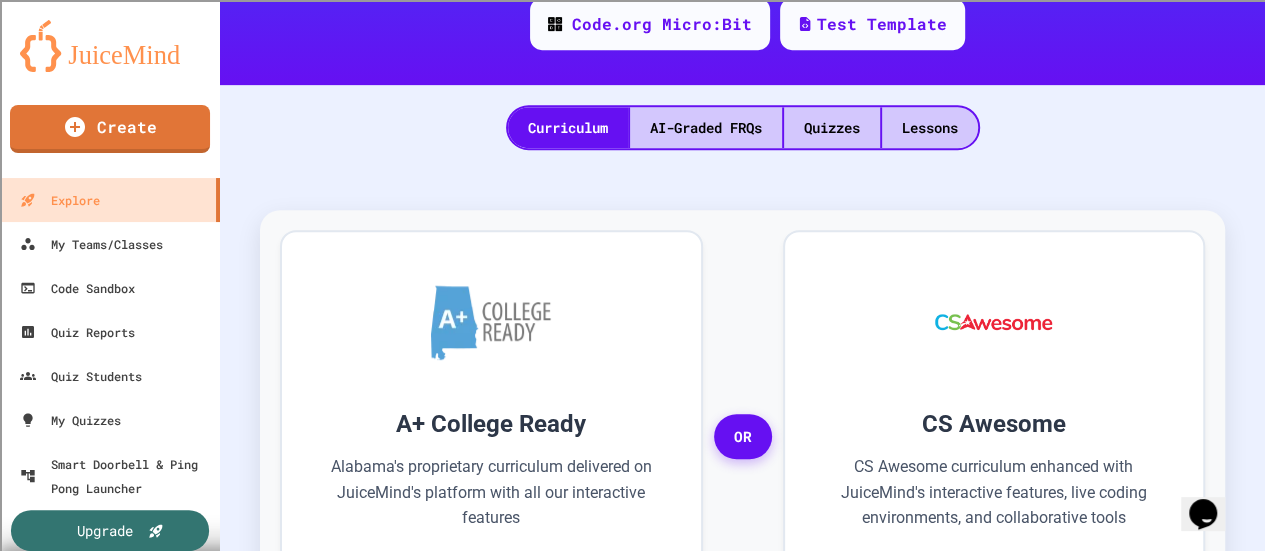 scroll, scrollTop: 0, scrollLeft: 0, axis: both 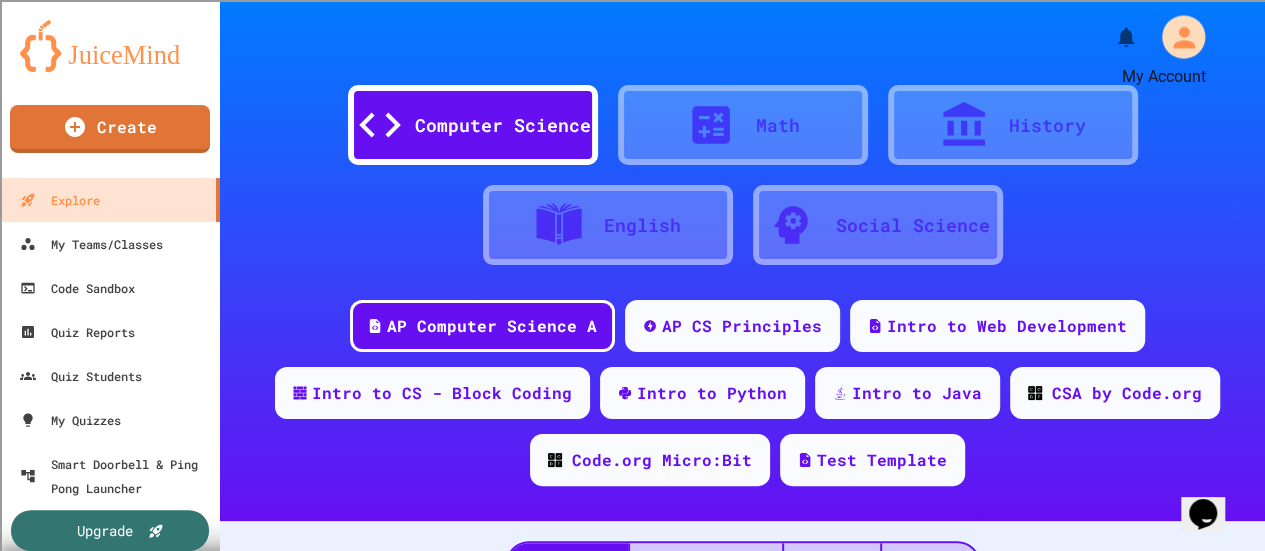 click 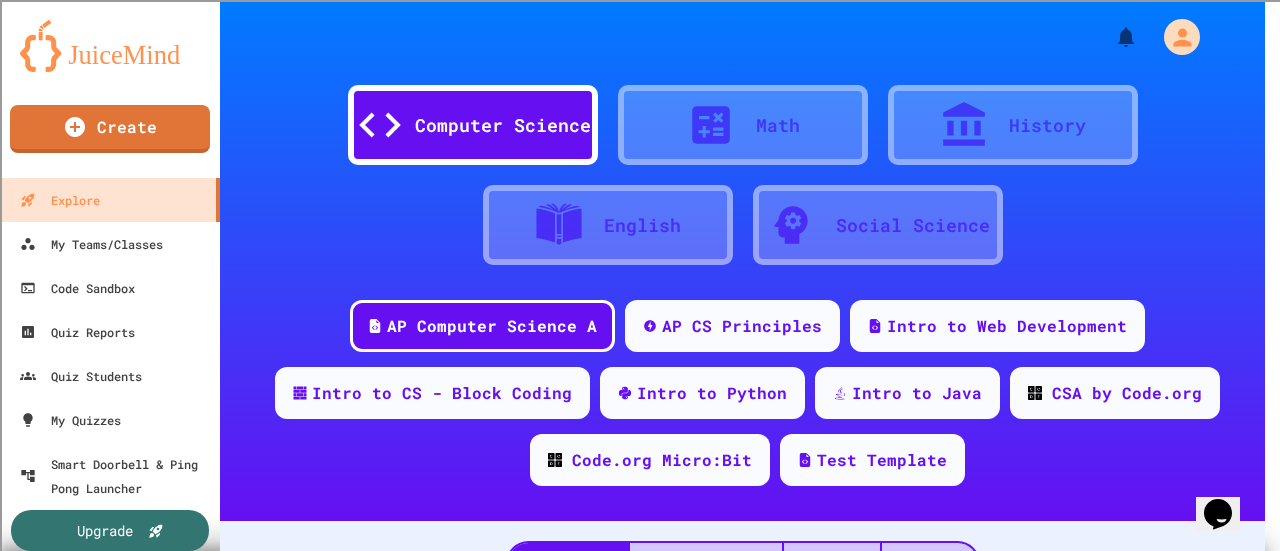 click at bounding box center [632, 1109] 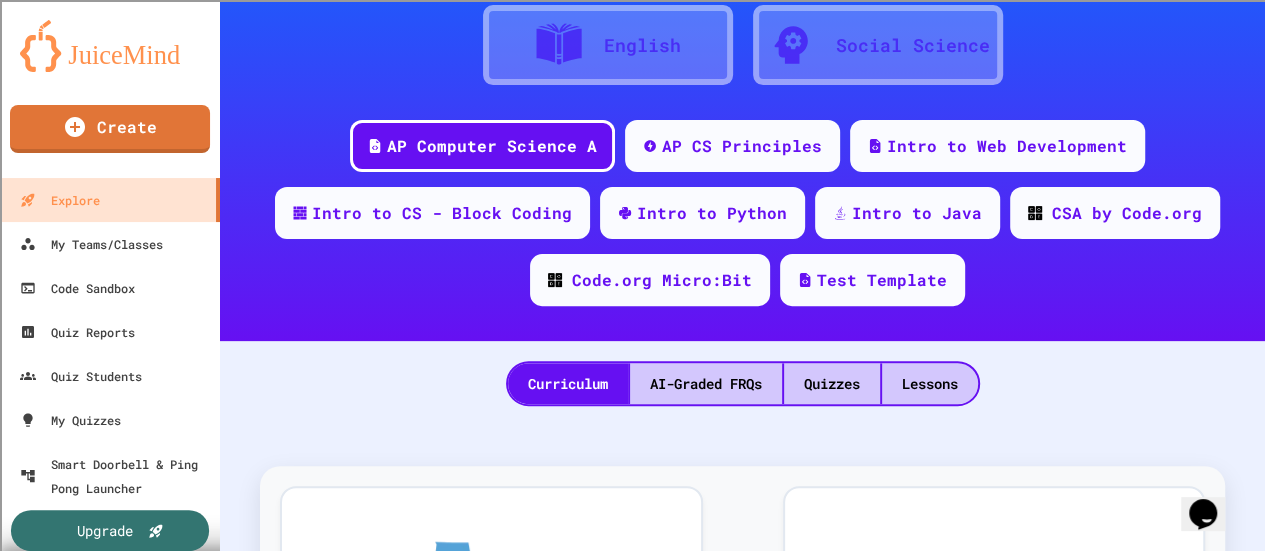 scroll, scrollTop: 182, scrollLeft: 0, axis: vertical 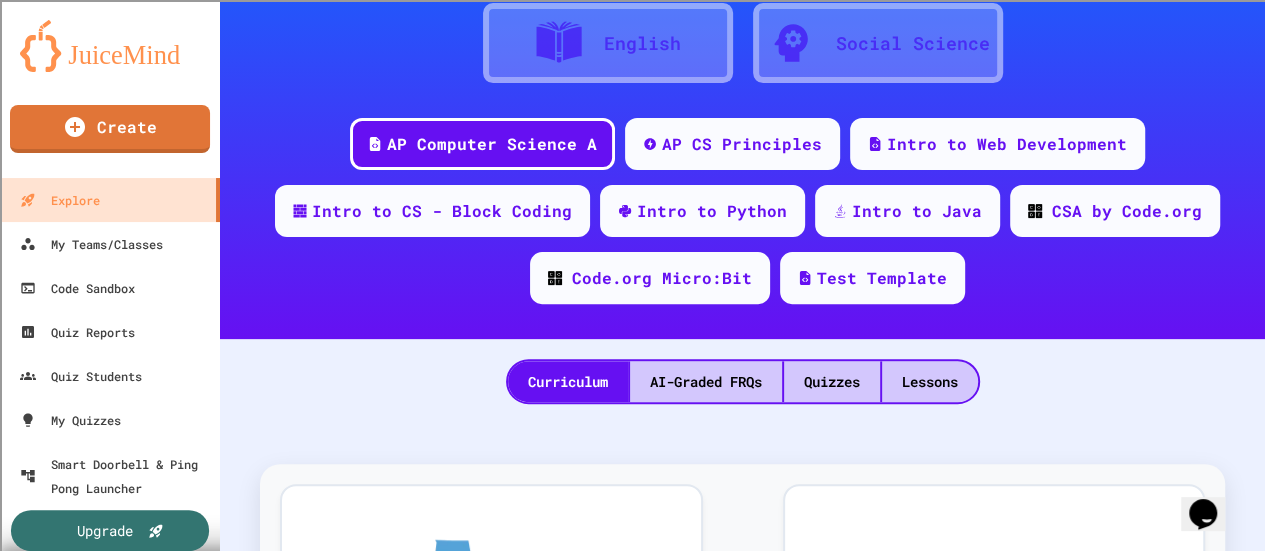 click on "AP CS Principles" at bounding box center [742, 144] 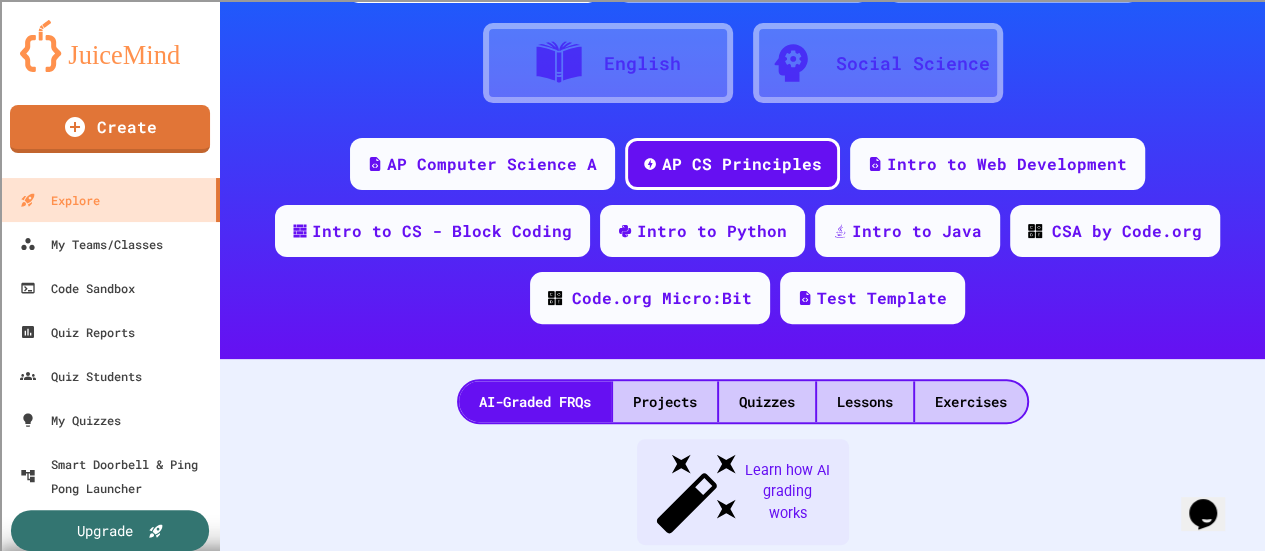 scroll, scrollTop: 146, scrollLeft: 0, axis: vertical 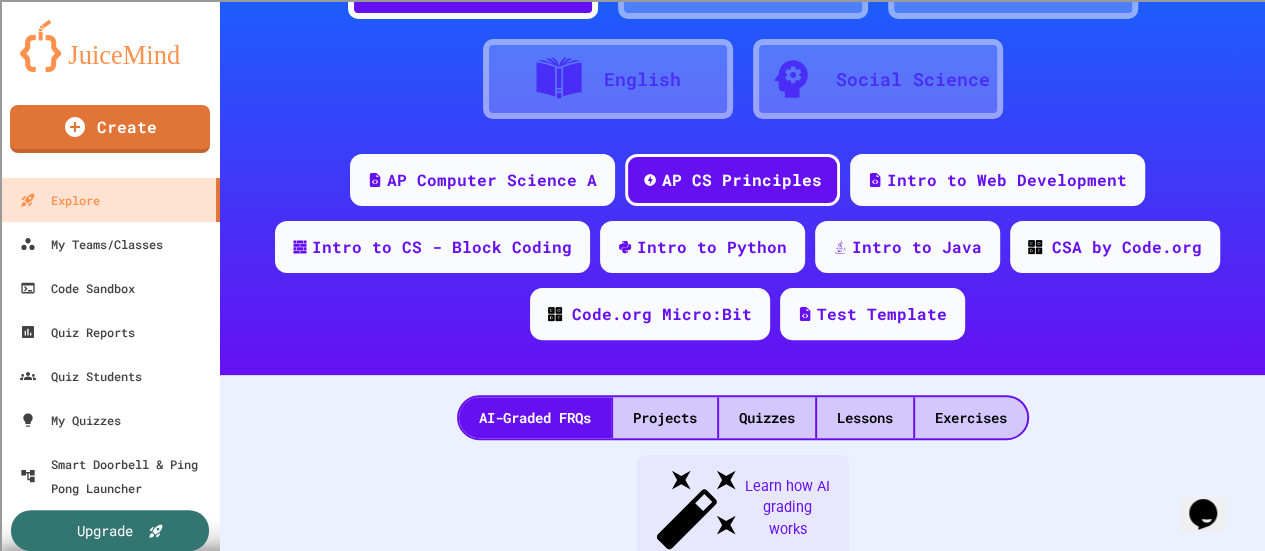 click on "Quizzes" at bounding box center [767, 417] 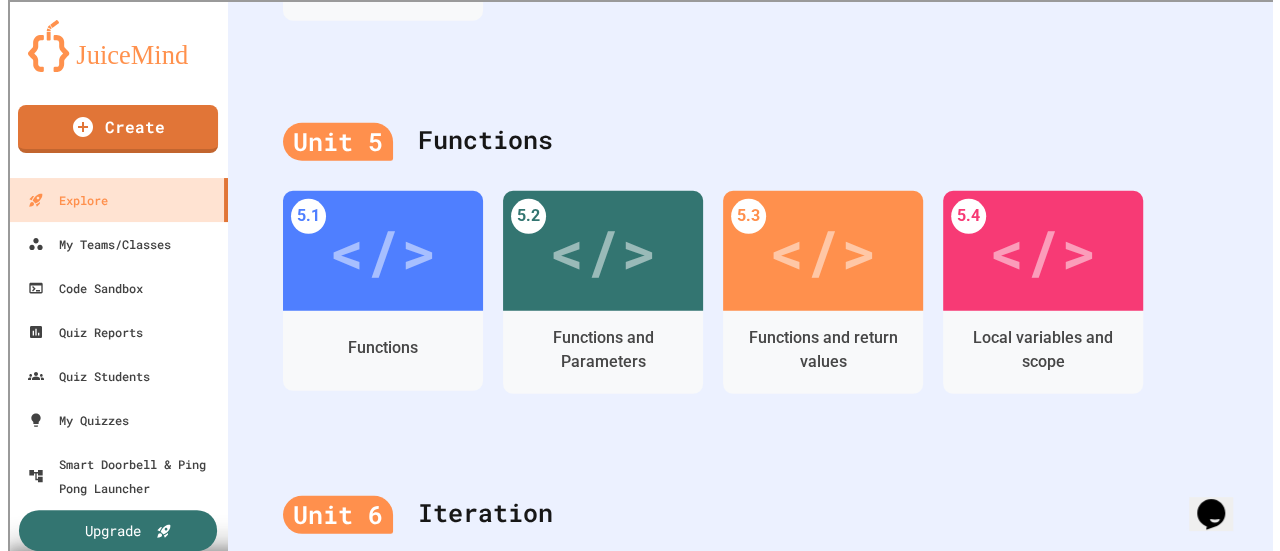 scroll, scrollTop: 2749, scrollLeft: 0, axis: vertical 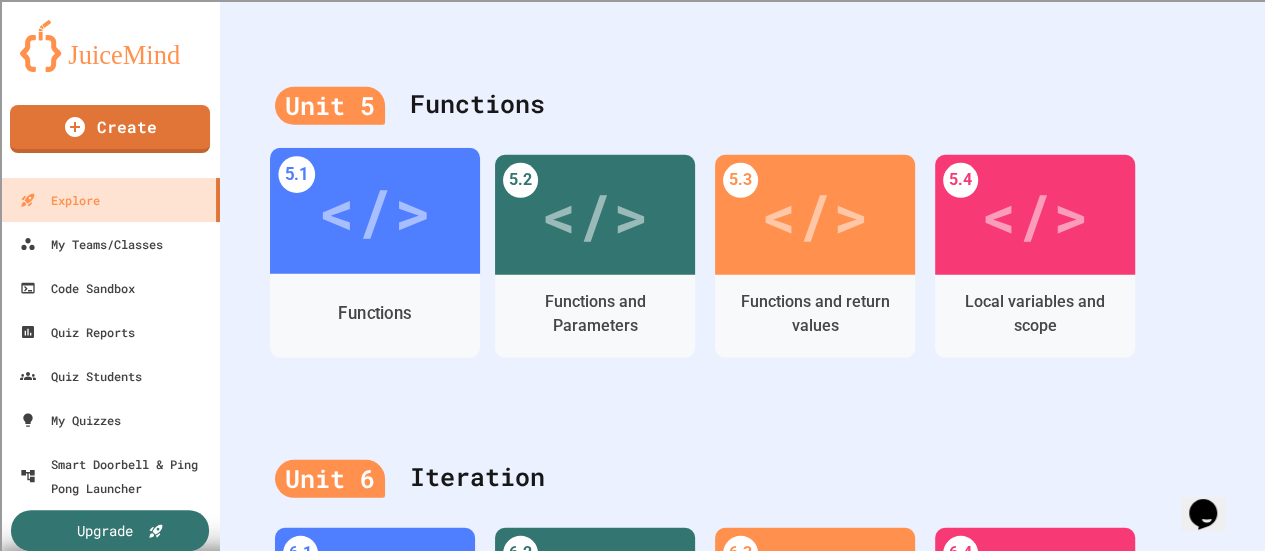 click on "Functions" at bounding box center [375, 313] 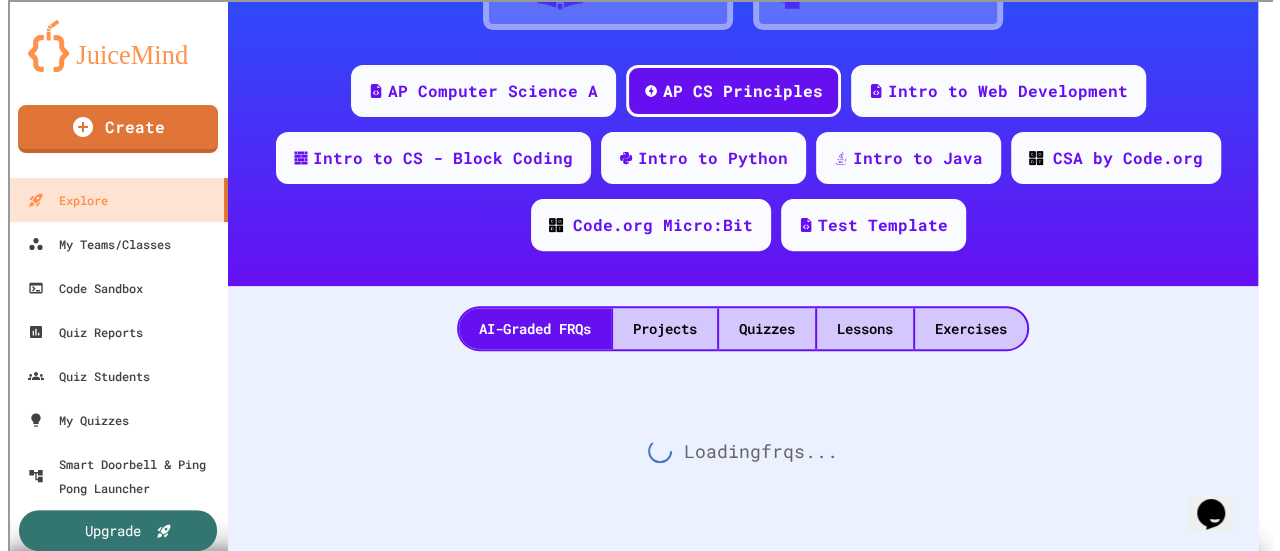 scroll, scrollTop: 250, scrollLeft: 0, axis: vertical 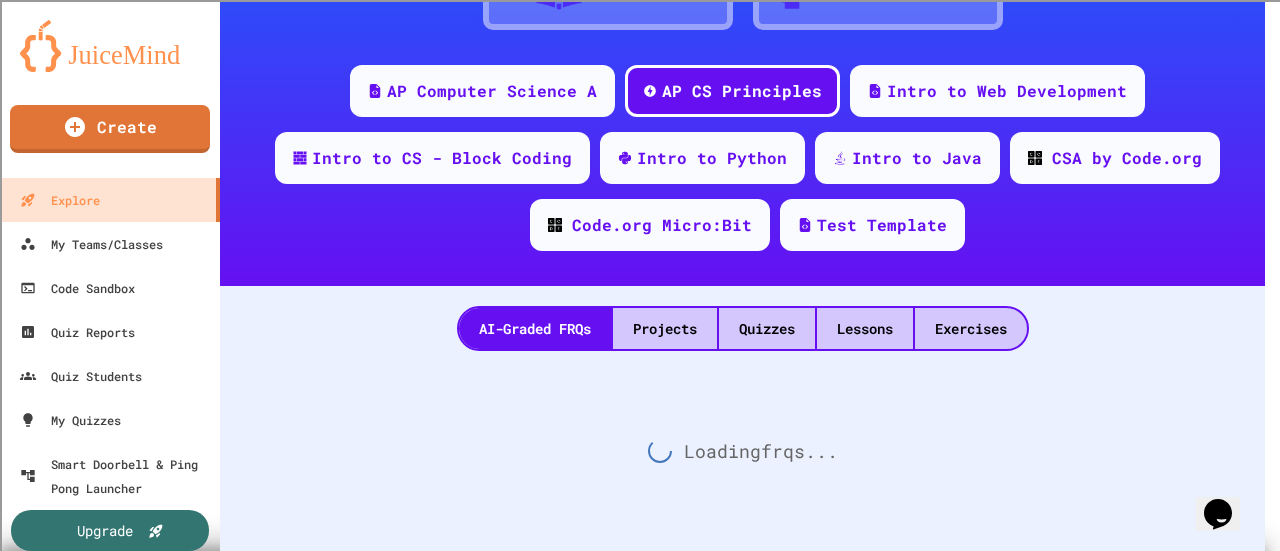 click on "Medium" at bounding box center [403, 1393] 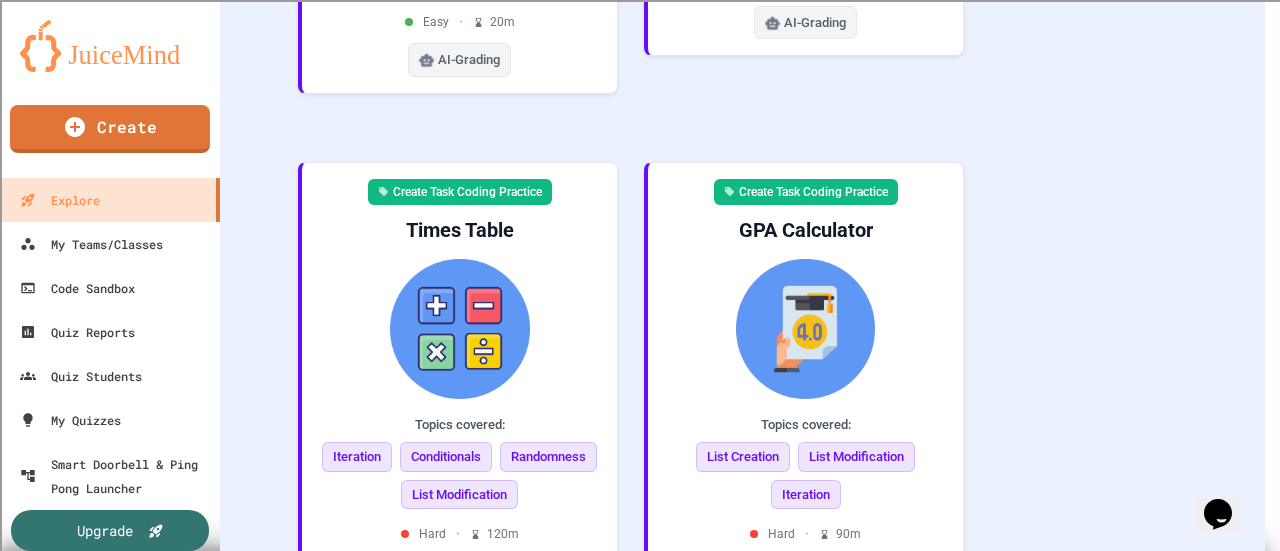 click on "Start" at bounding box center (282, 2082) 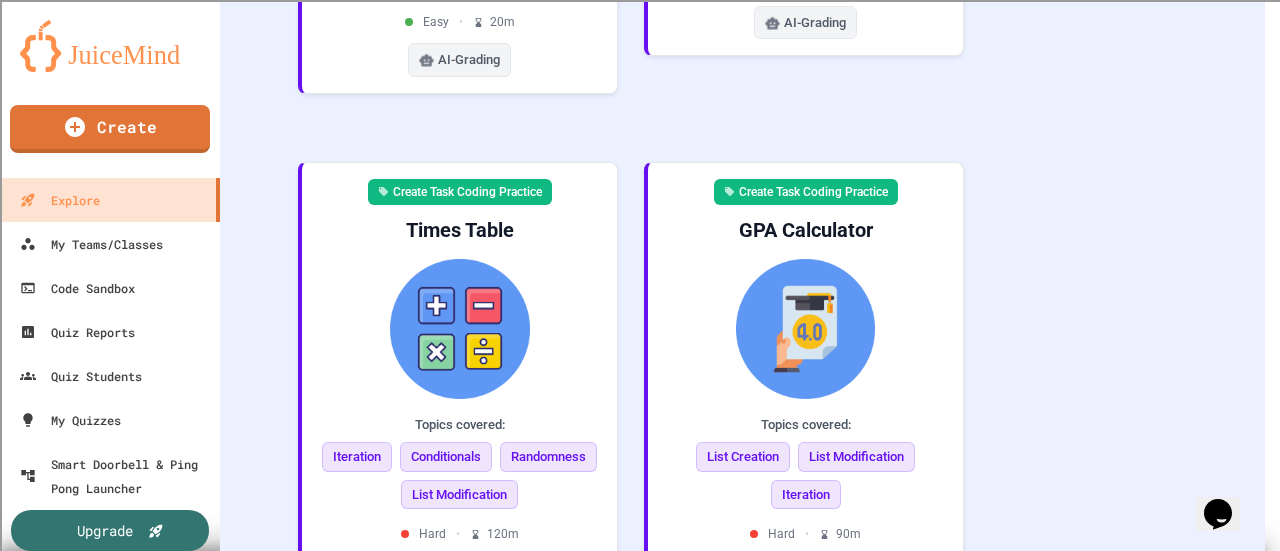 click on "Start" at bounding box center [691, 2613] 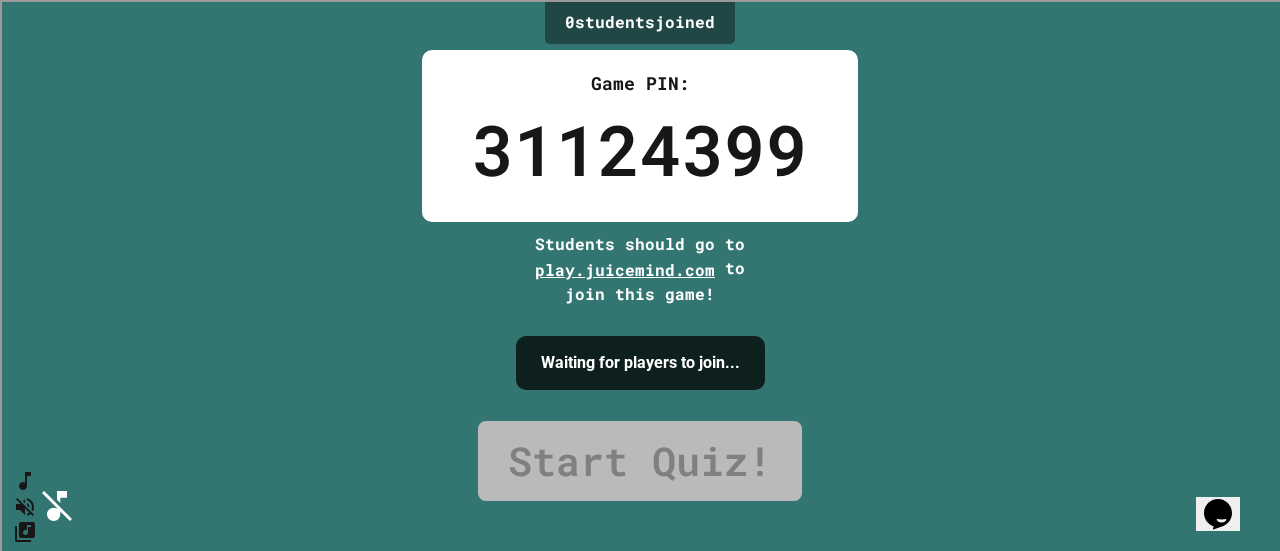click on "I'm ready!" at bounding box center [639, 1466] 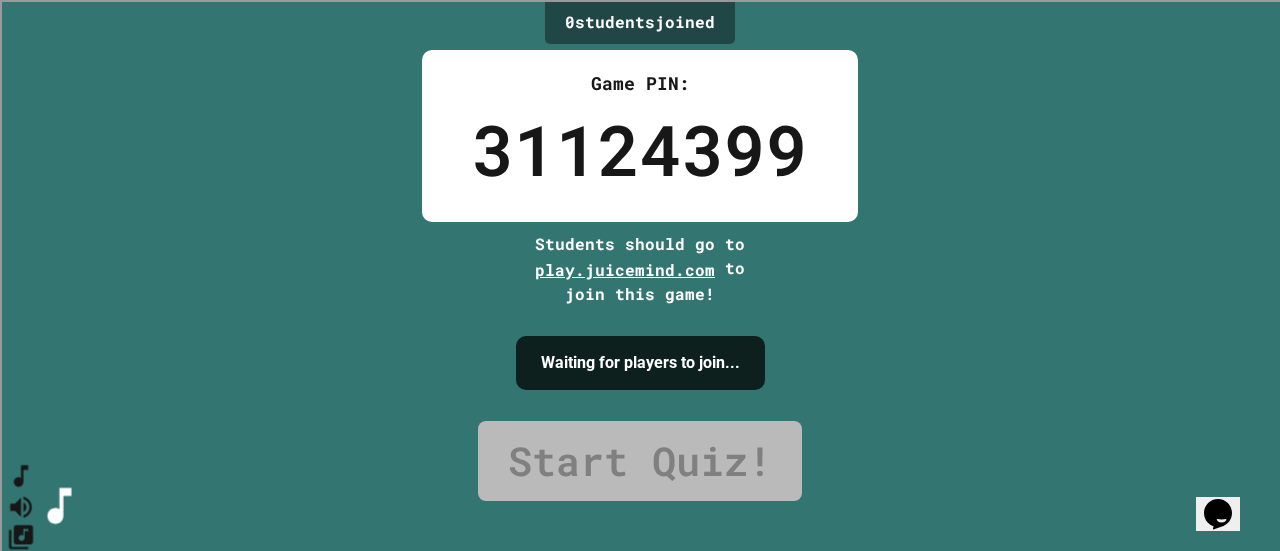 click 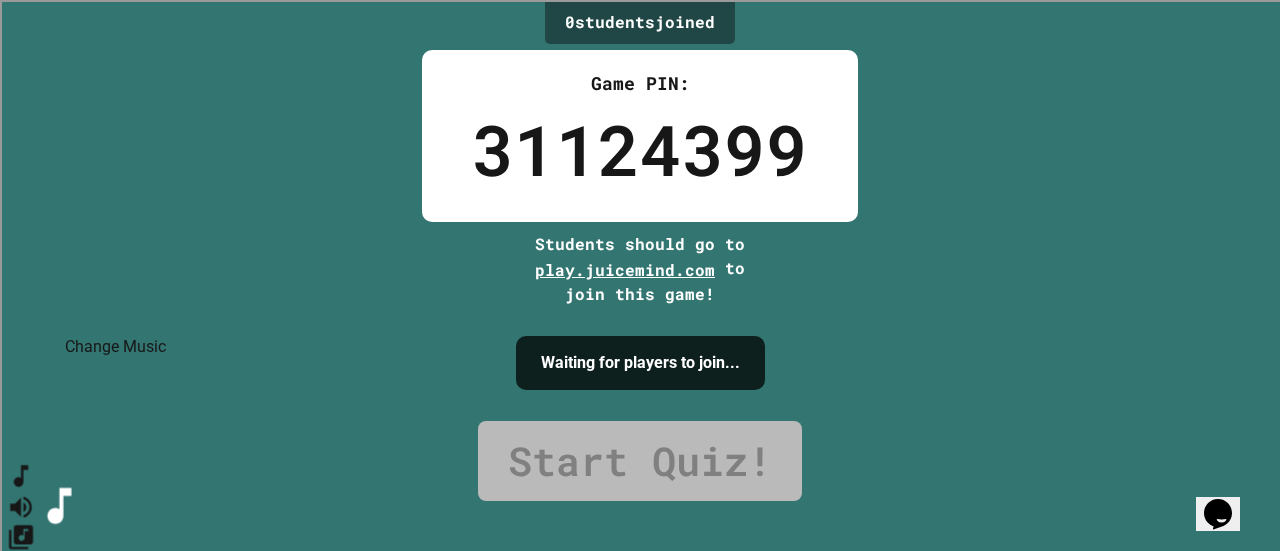 click 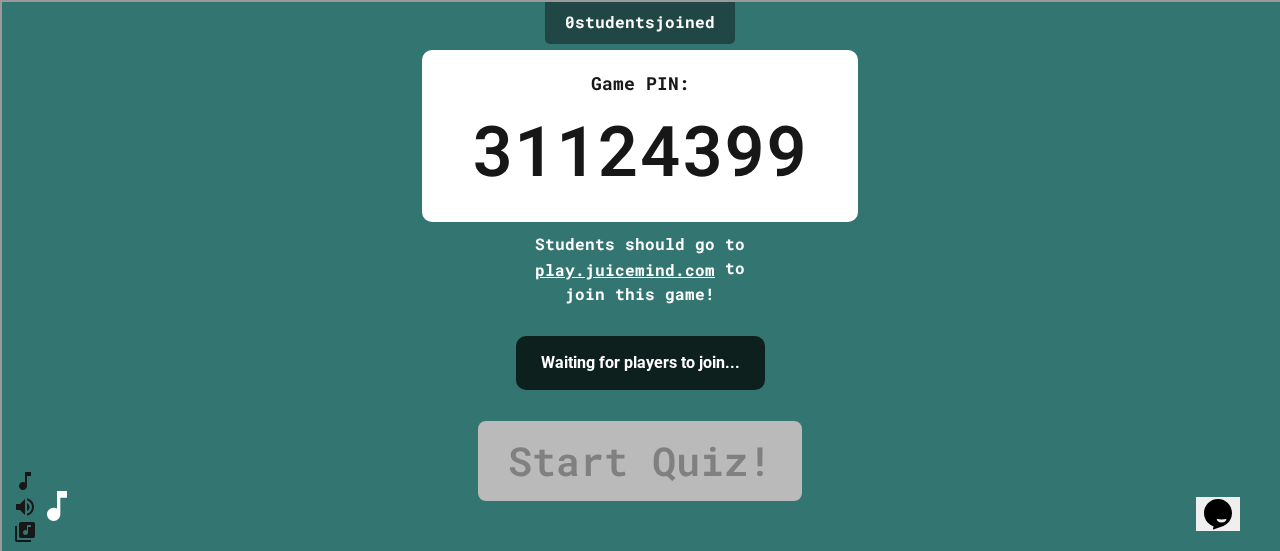click 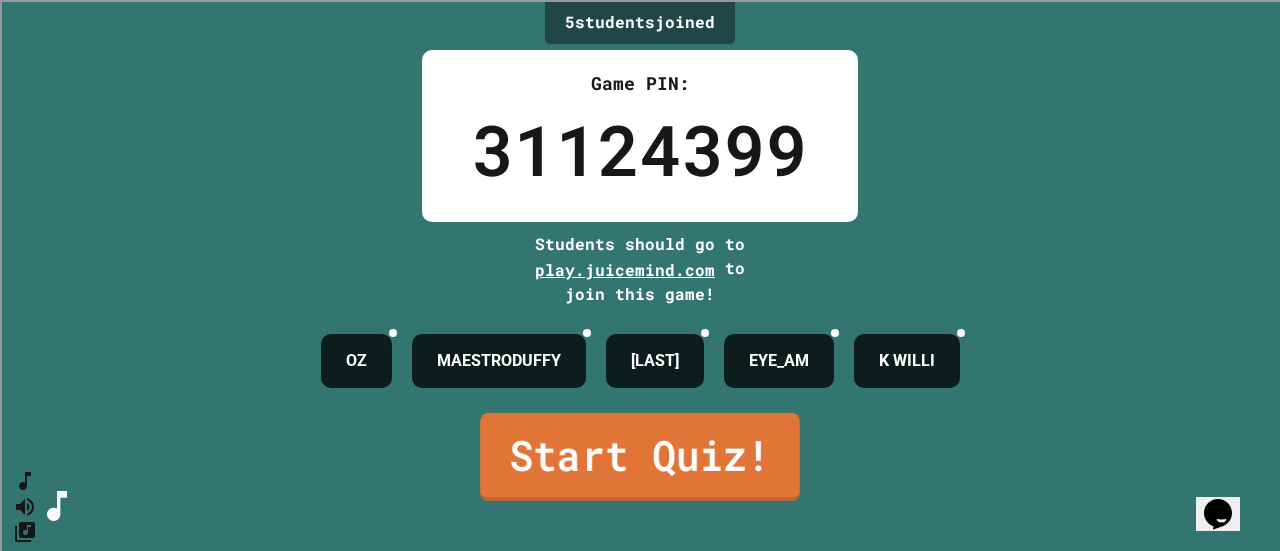 click on "Start Quiz!" at bounding box center [640, 457] 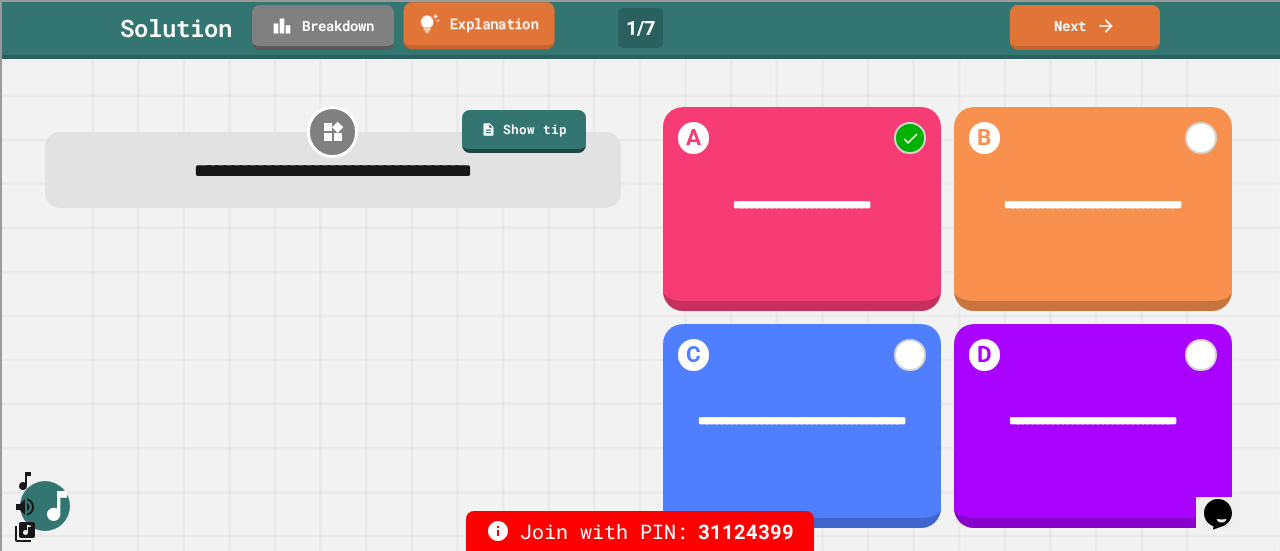 click on "Explanation" at bounding box center (478, 25) 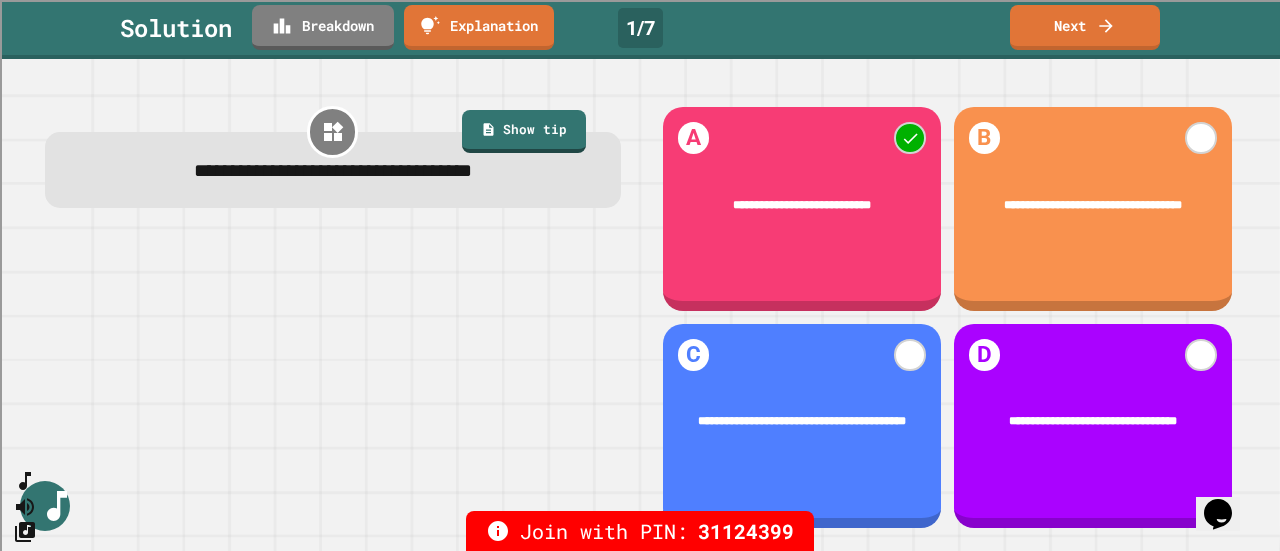 click at bounding box center (320, 1711) 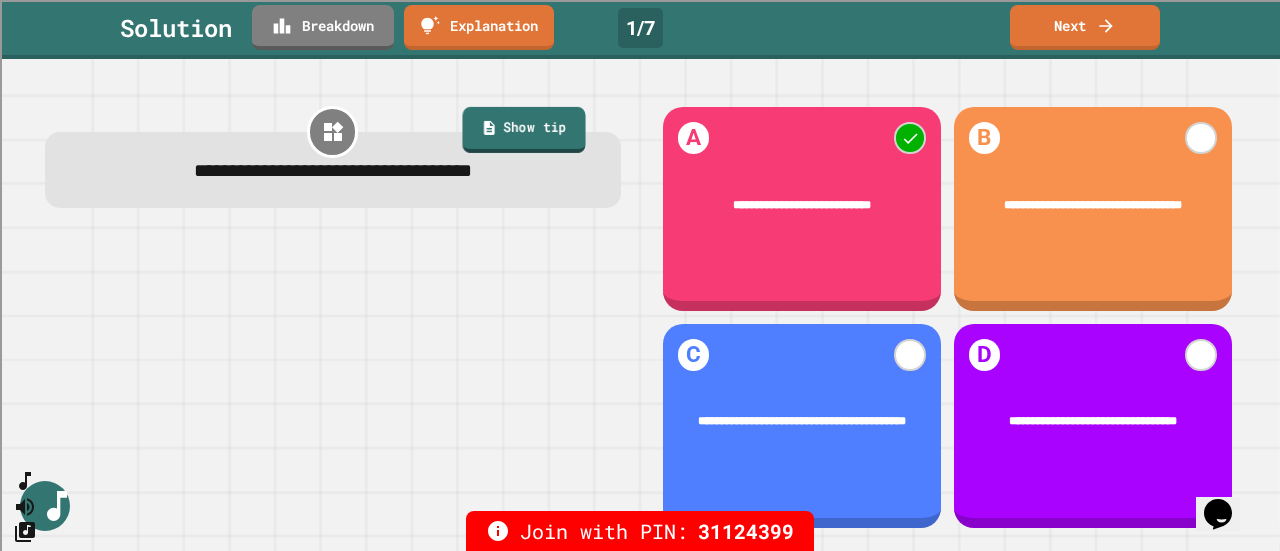 click on "Show tip" at bounding box center (523, 130) 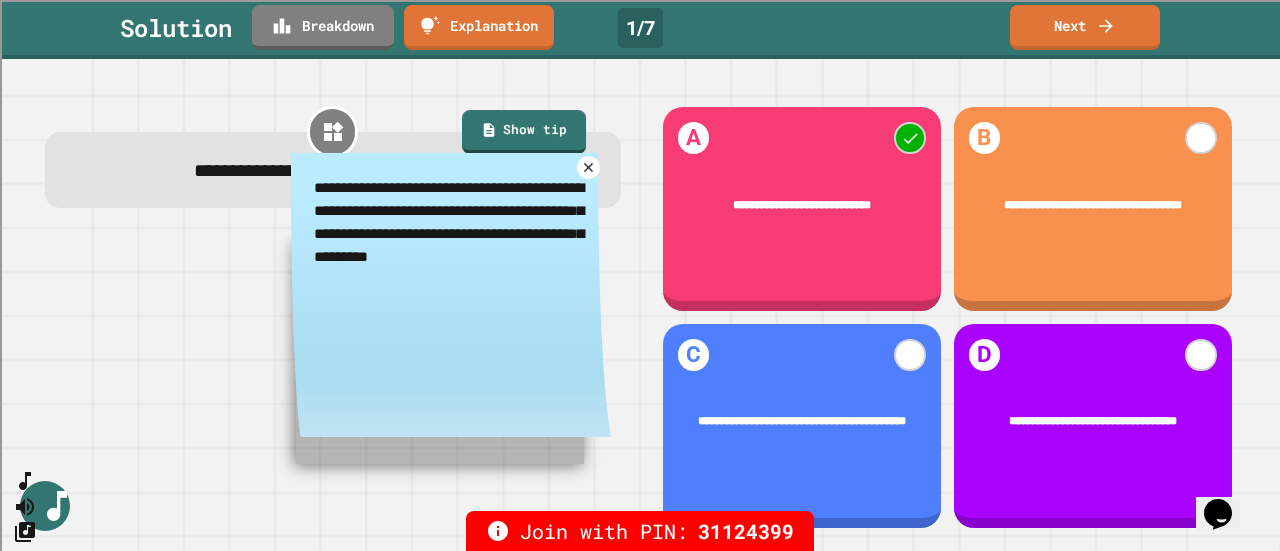 click 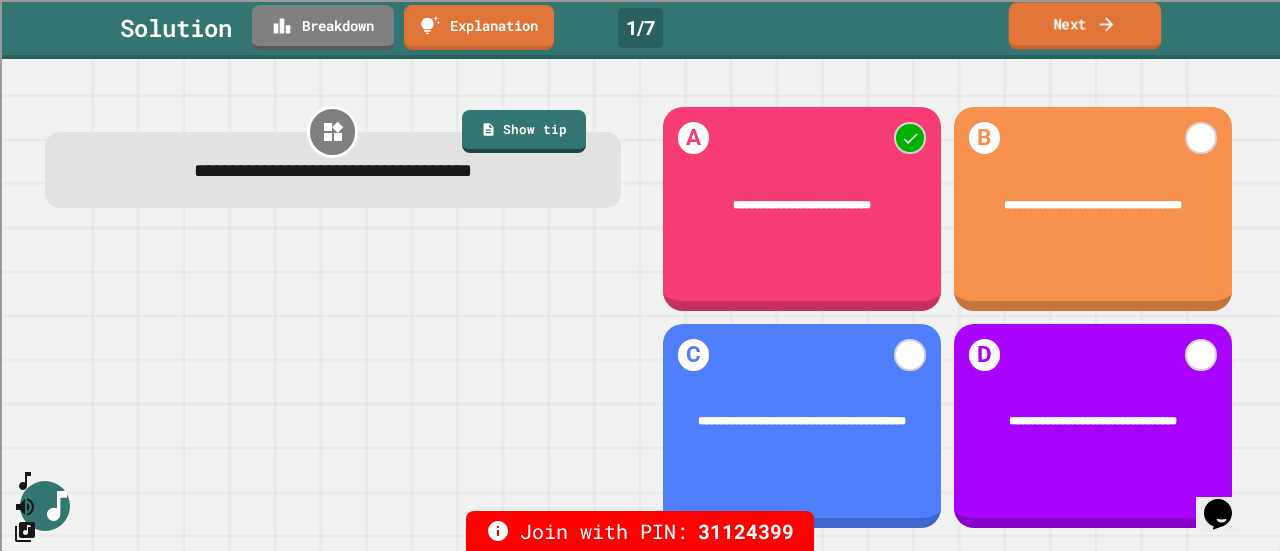 click on "Next" at bounding box center [1085, 25] 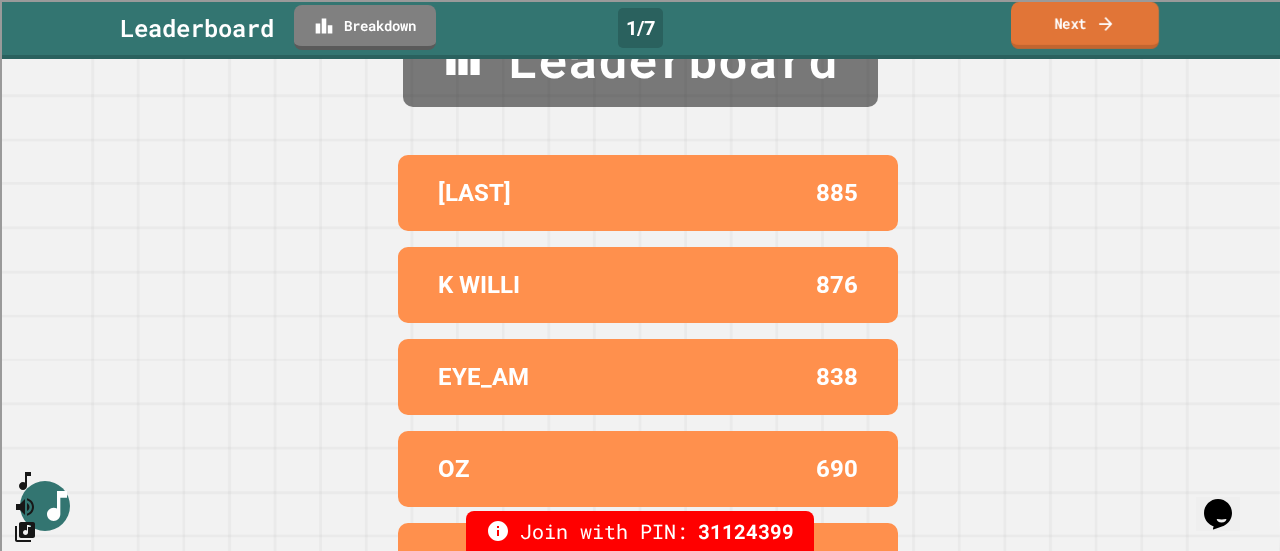 scroll, scrollTop: 0, scrollLeft: 0, axis: both 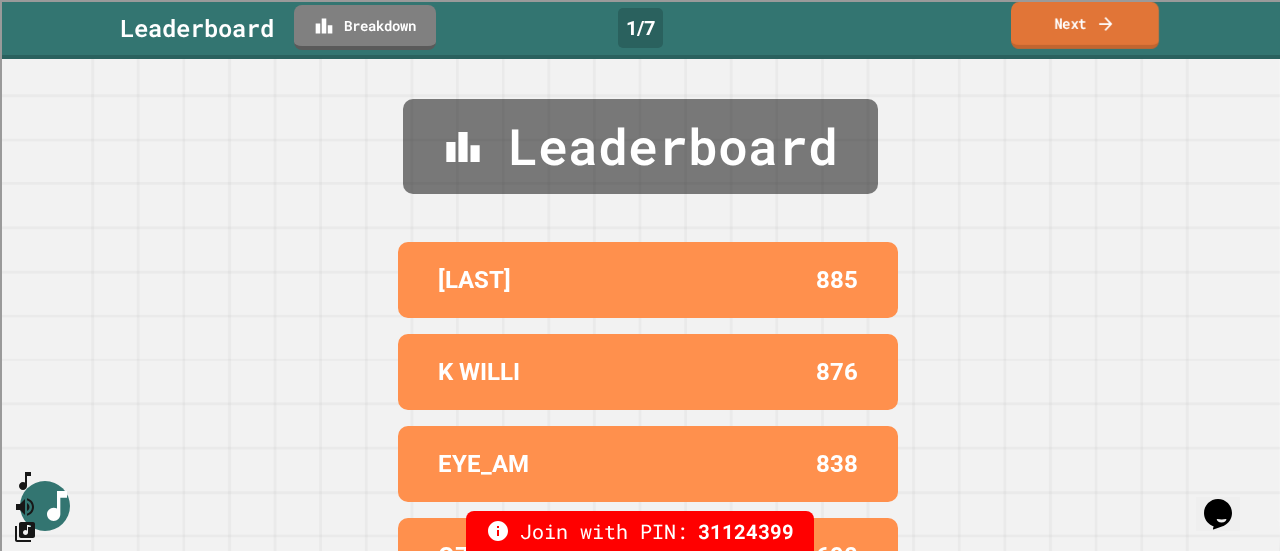 click on "Next" at bounding box center [1085, 25] 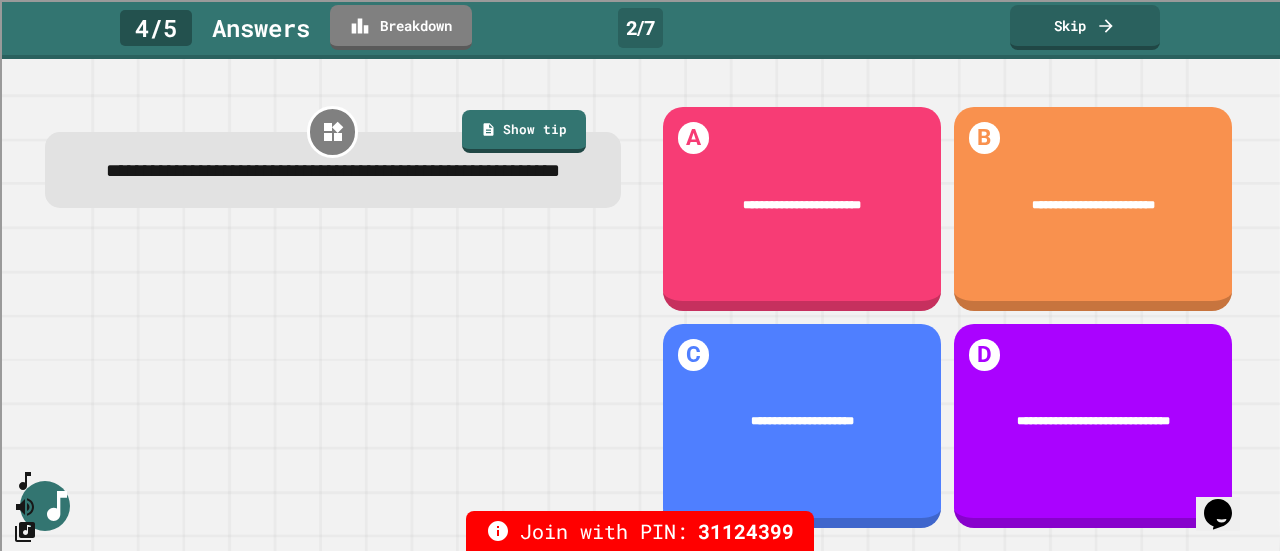 click on "Show tip" at bounding box center [524, 132] 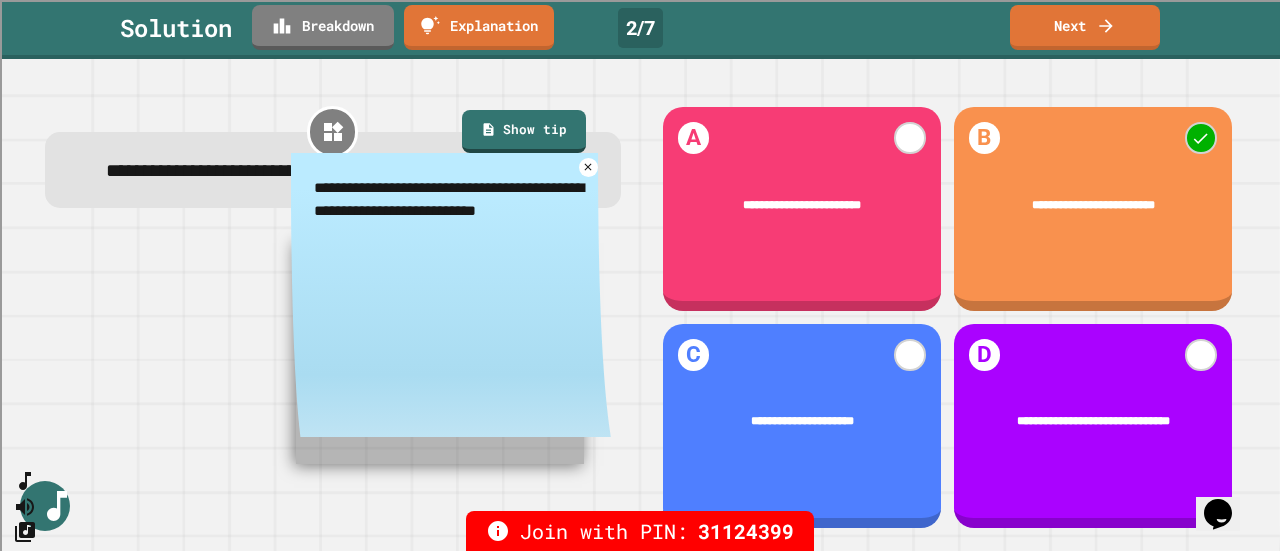 click on "**********" at bounding box center (333, 318) 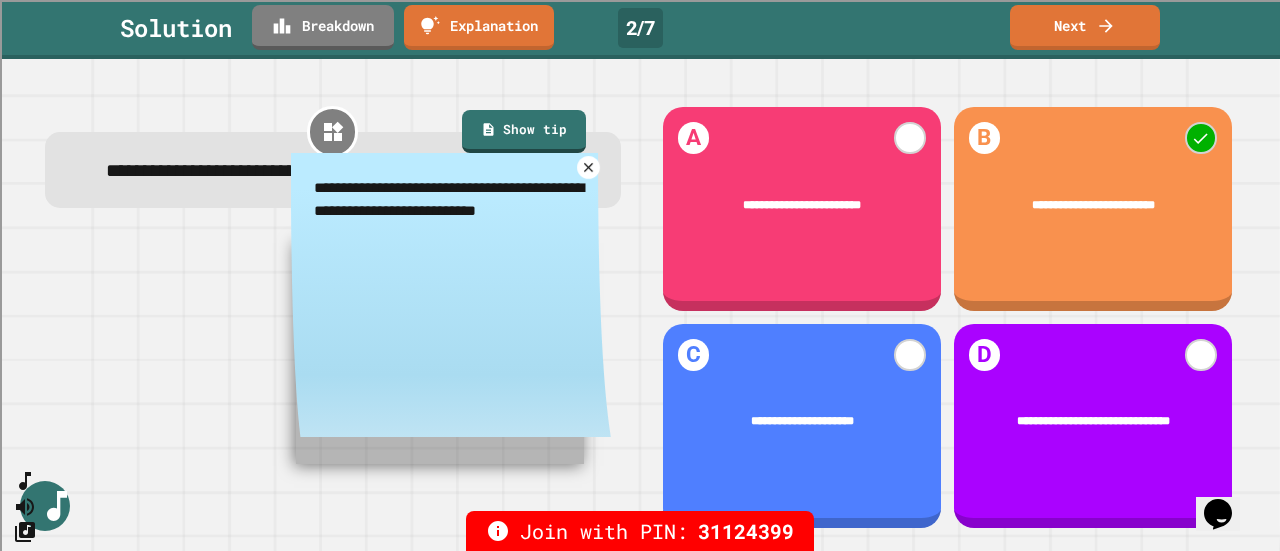 click 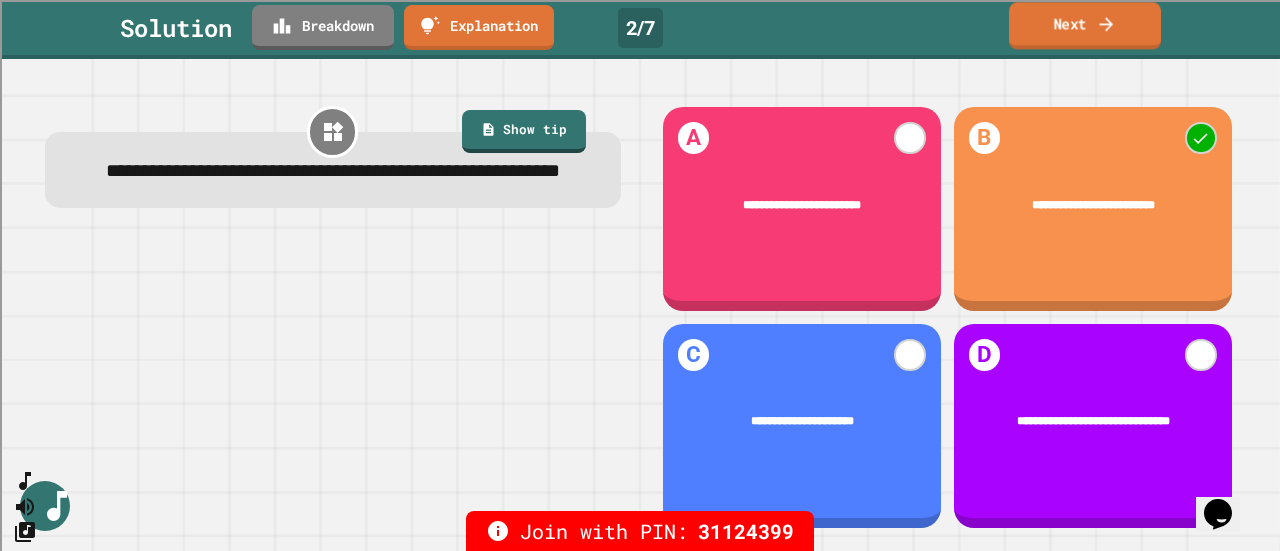 click on "Next" at bounding box center (1085, 25) 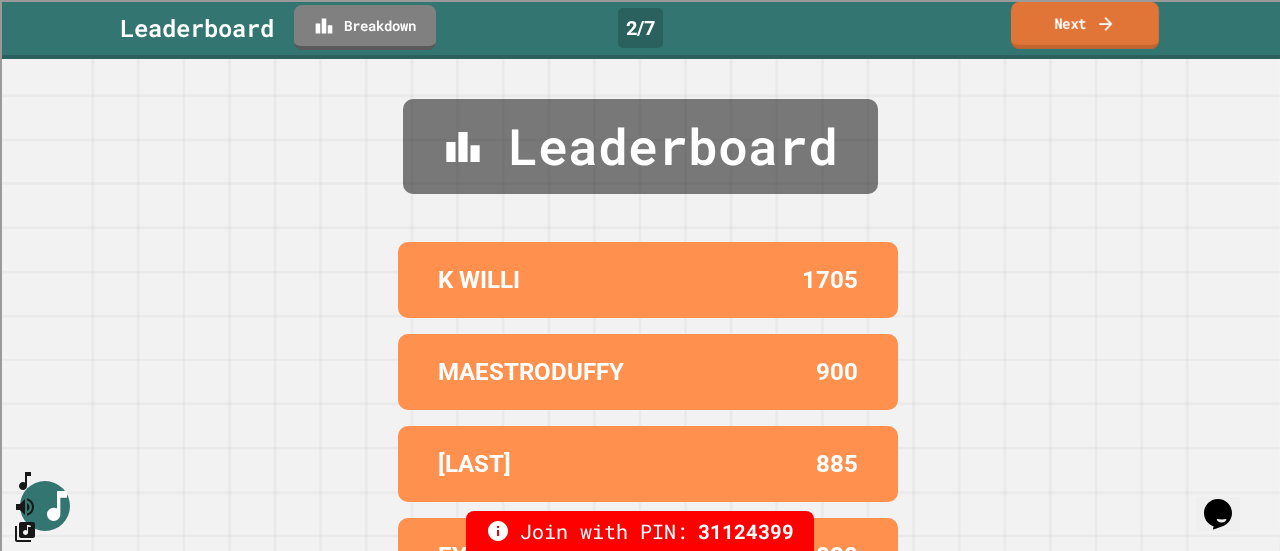 click on "Next" at bounding box center (1085, 25) 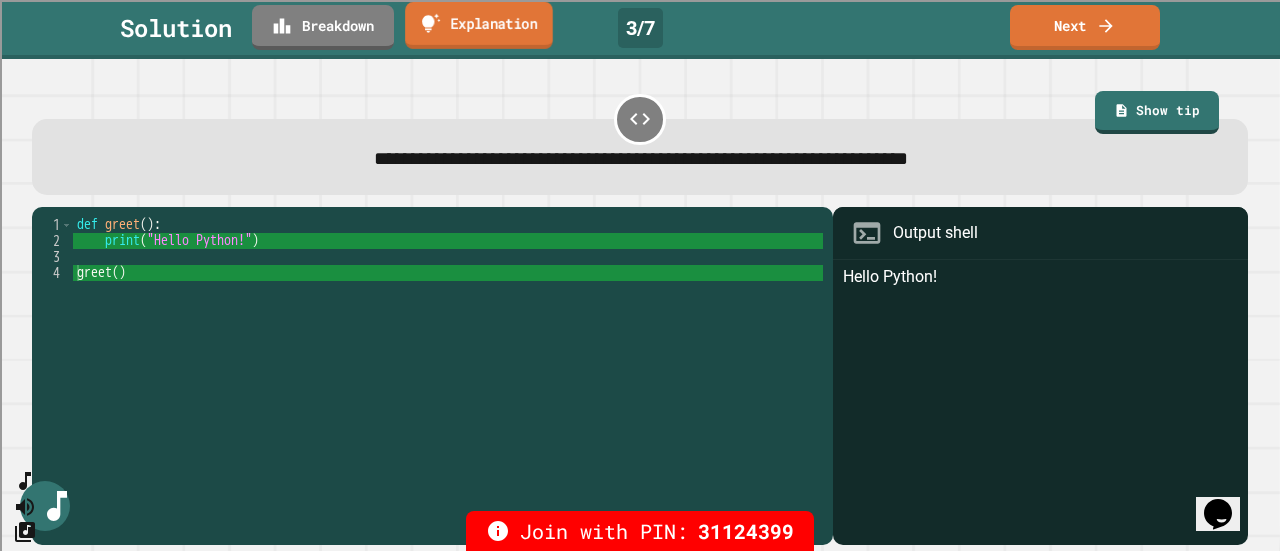 click on "Explanation" at bounding box center [479, 25] 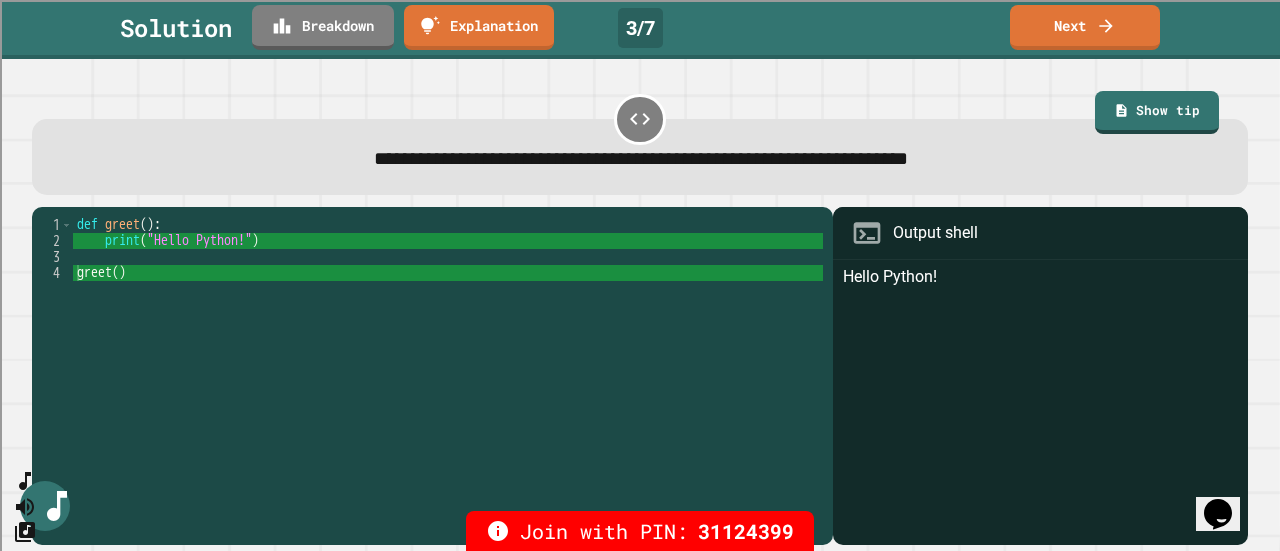click at bounding box center [320, 1711] 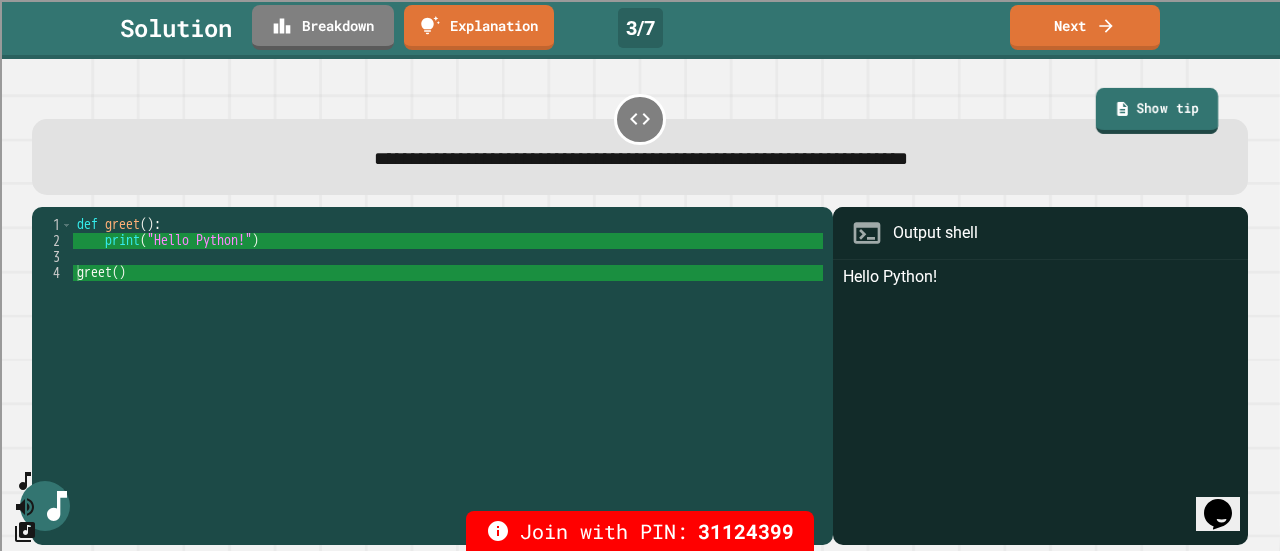 click on "Show tip" at bounding box center [1157, 111] 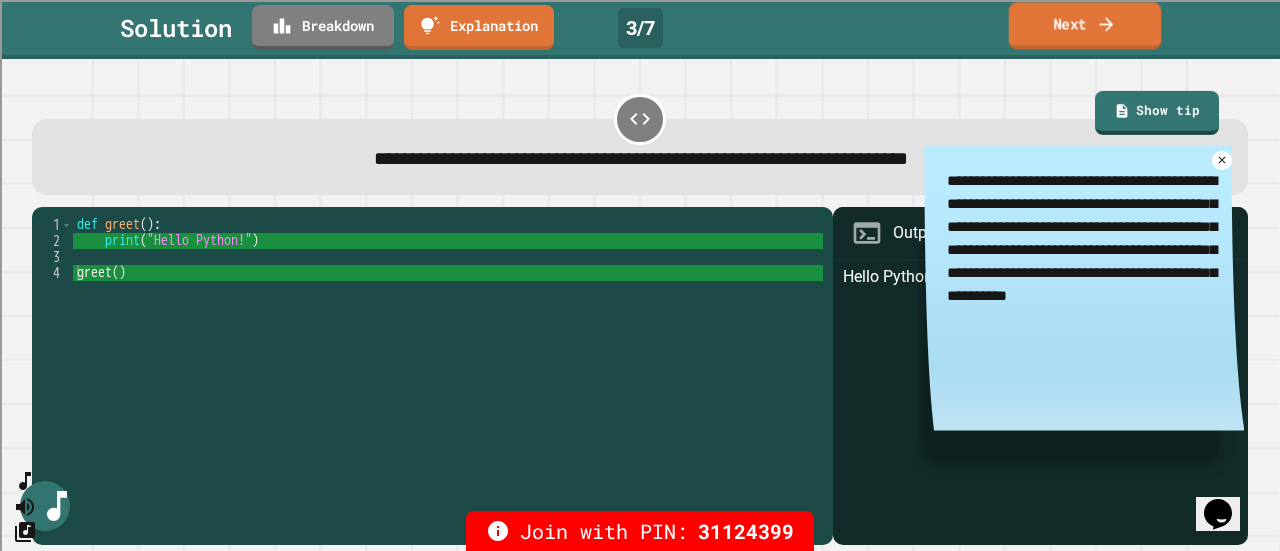 click on "Next" at bounding box center [1085, 25] 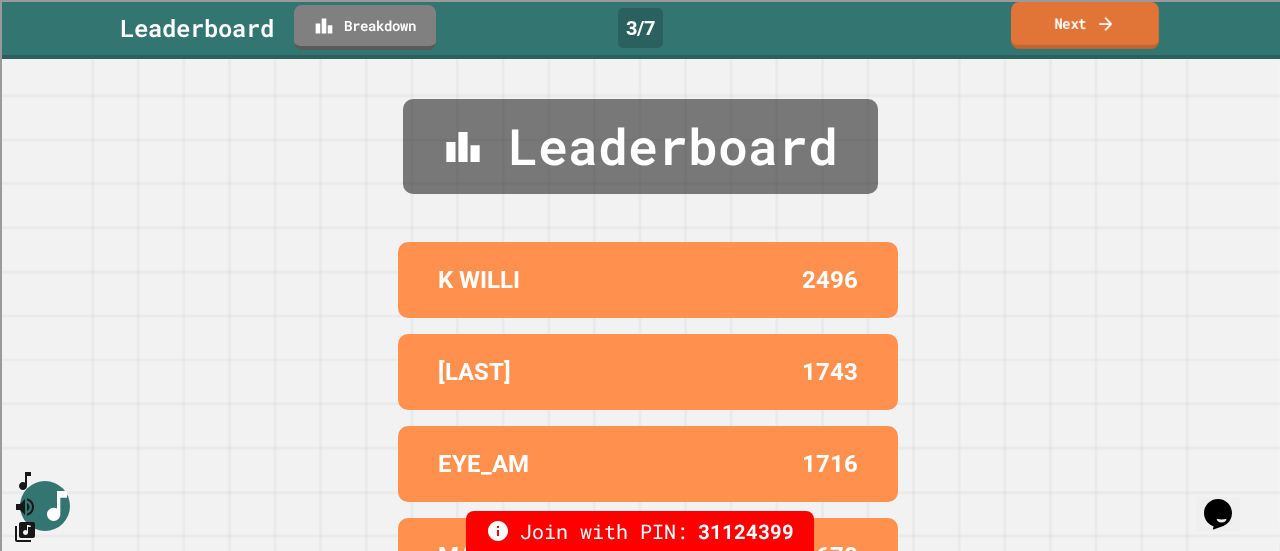 click on "Next" at bounding box center (1085, 25) 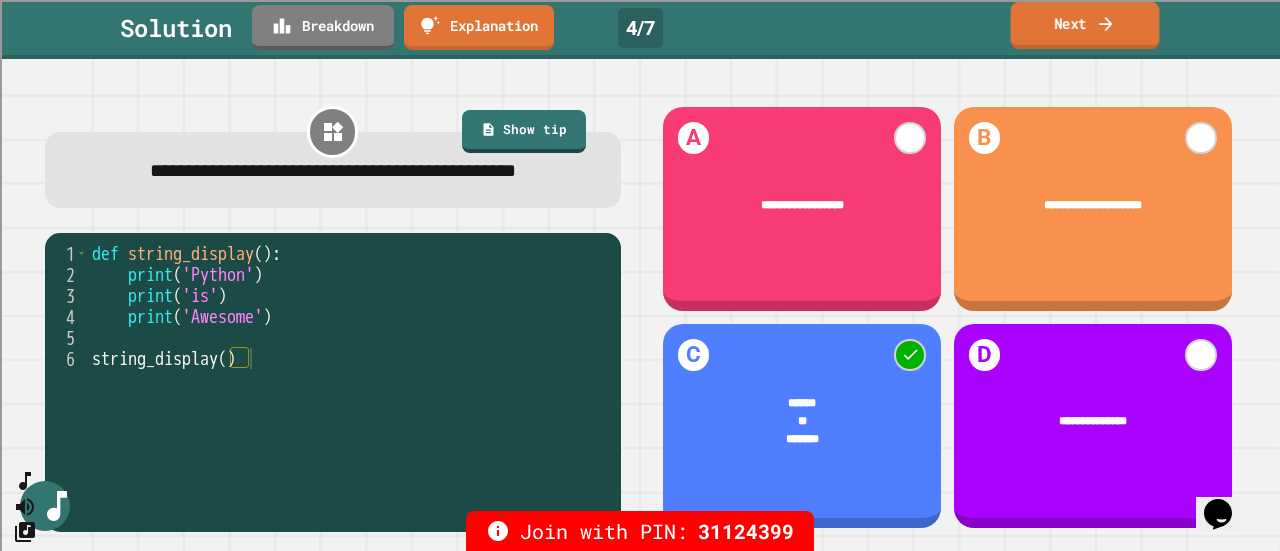 click on "Next" at bounding box center (1085, 25) 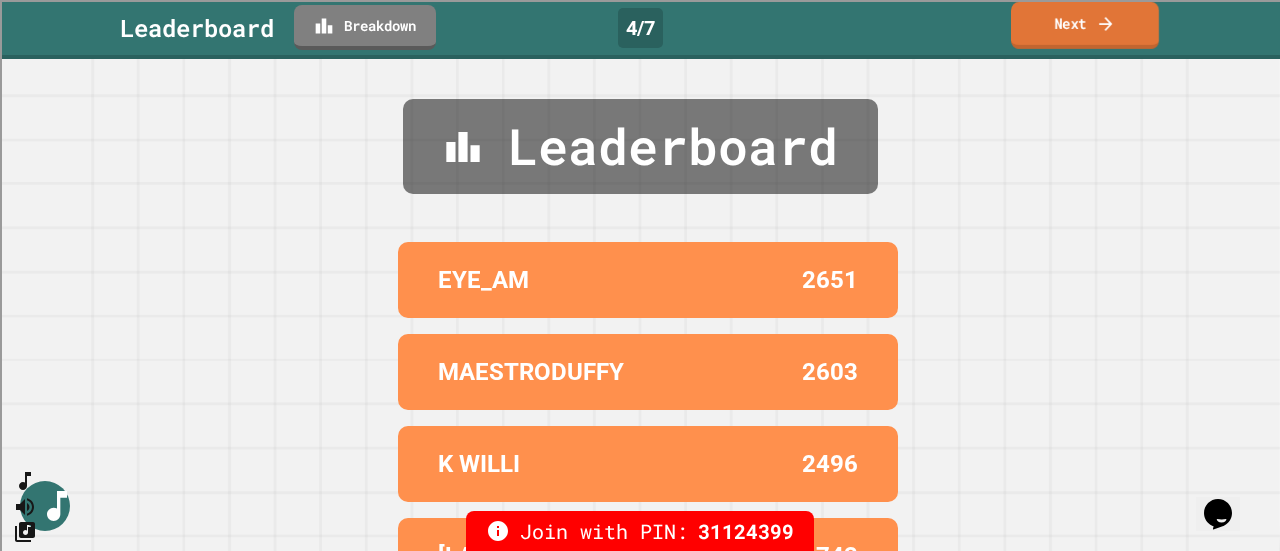 click on "Next" at bounding box center (1085, 25) 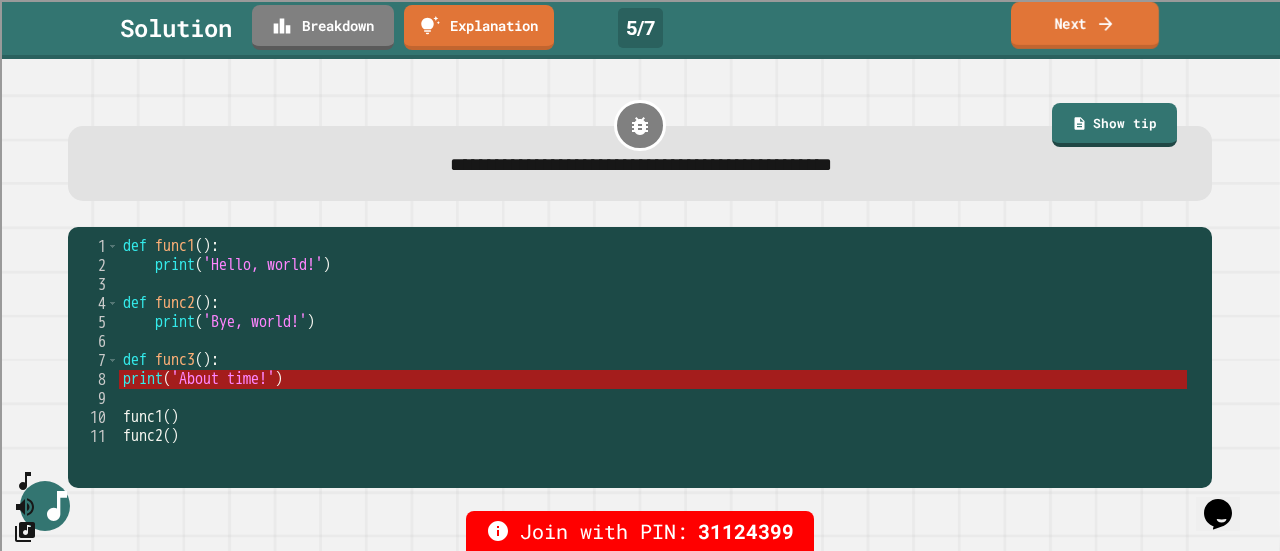 click on "Next" at bounding box center (1085, 25) 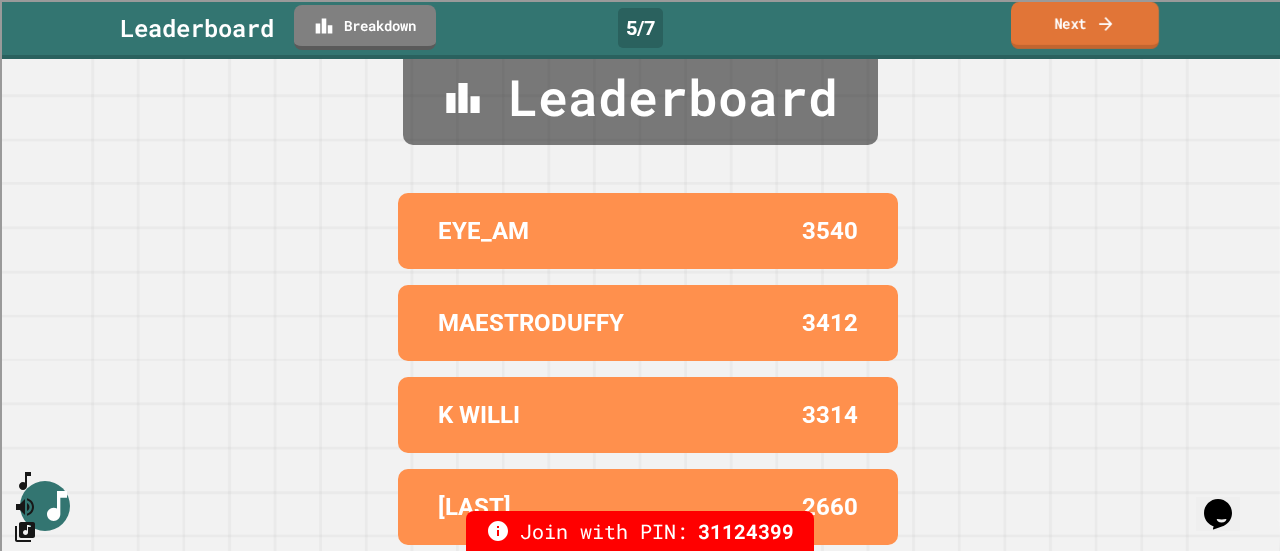 scroll, scrollTop: 0, scrollLeft: 0, axis: both 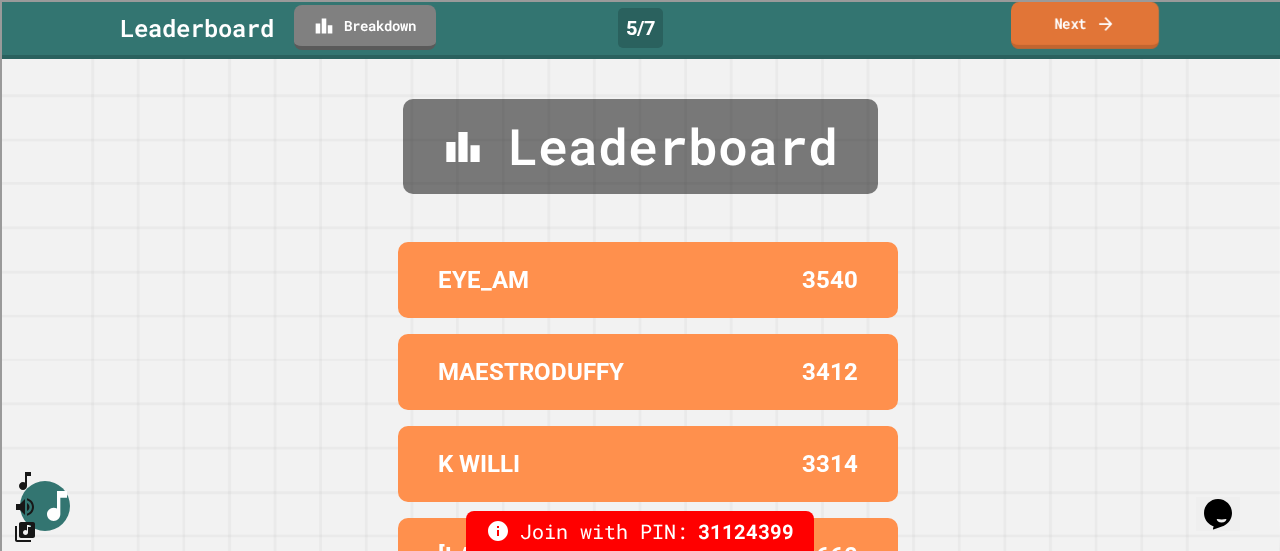 click on "Next" at bounding box center [1085, 25] 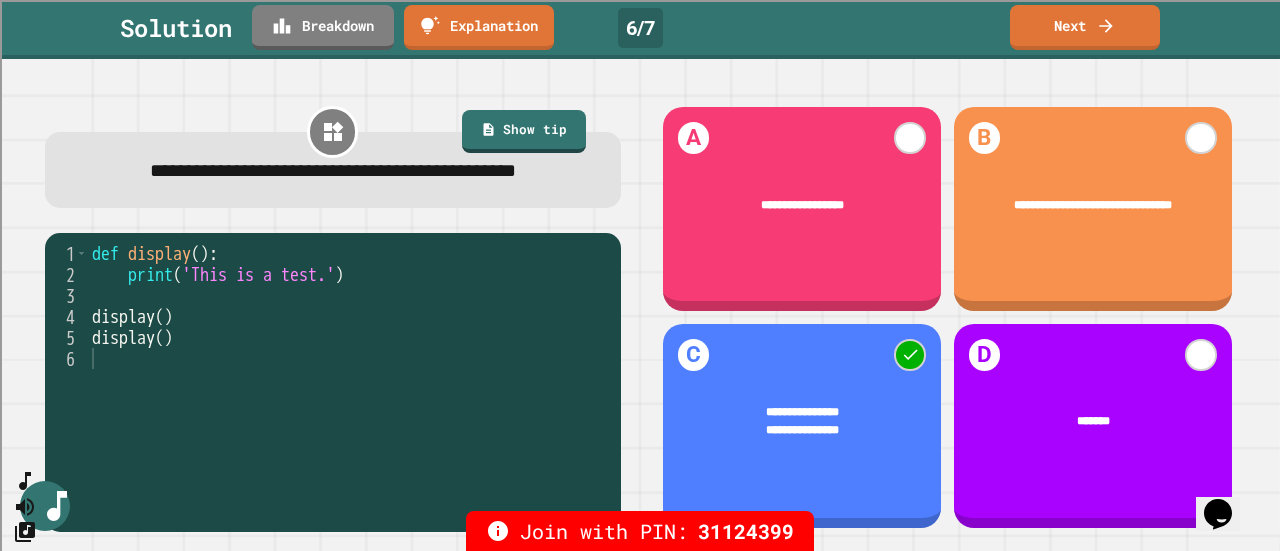click on "Next" at bounding box center [1085, 27] 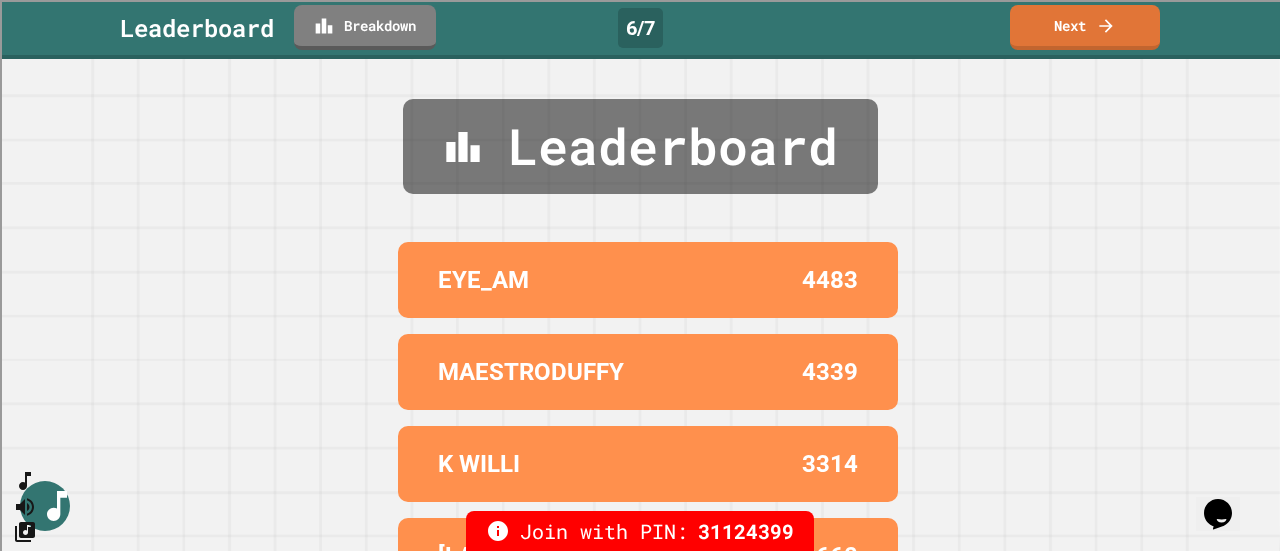 click on "Next" at bounding box center (1085, 27) 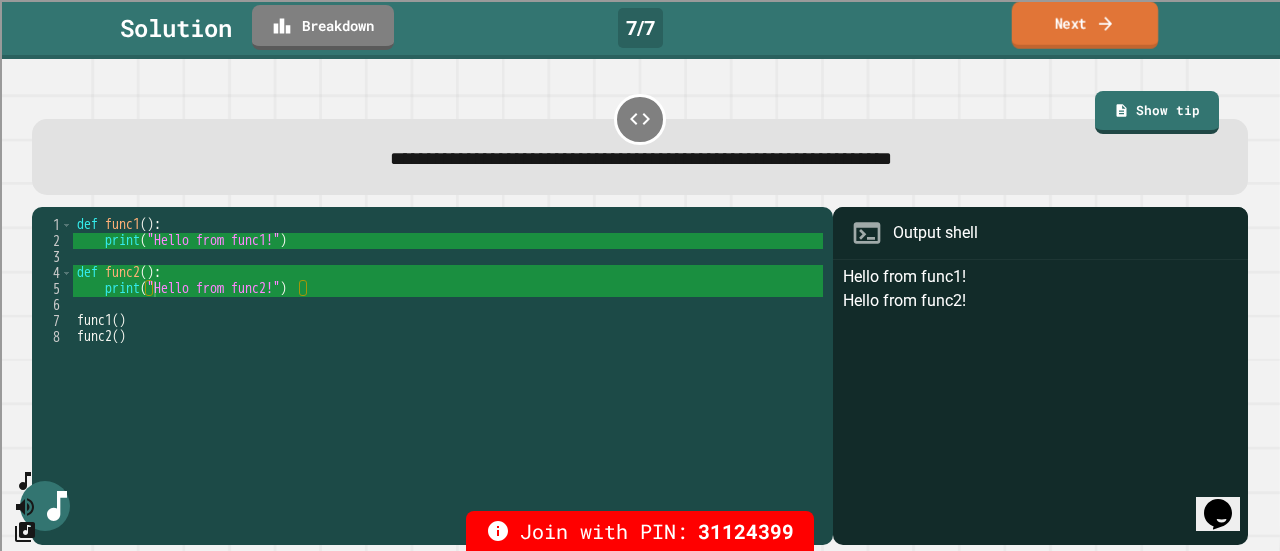 click on "Next" at bounding box center [1085, 25] 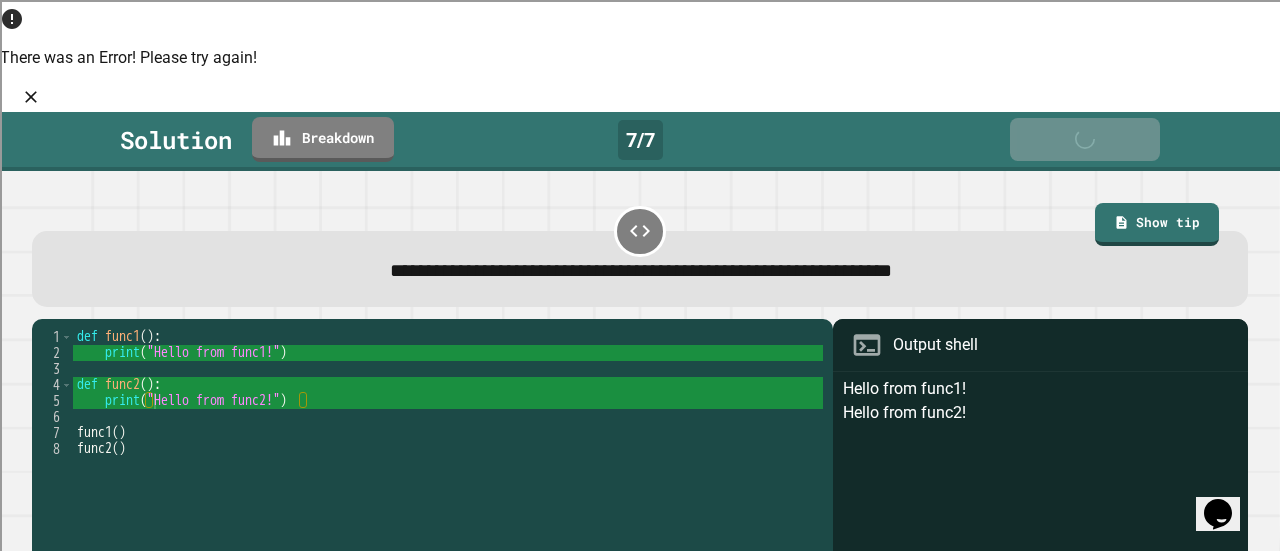 click 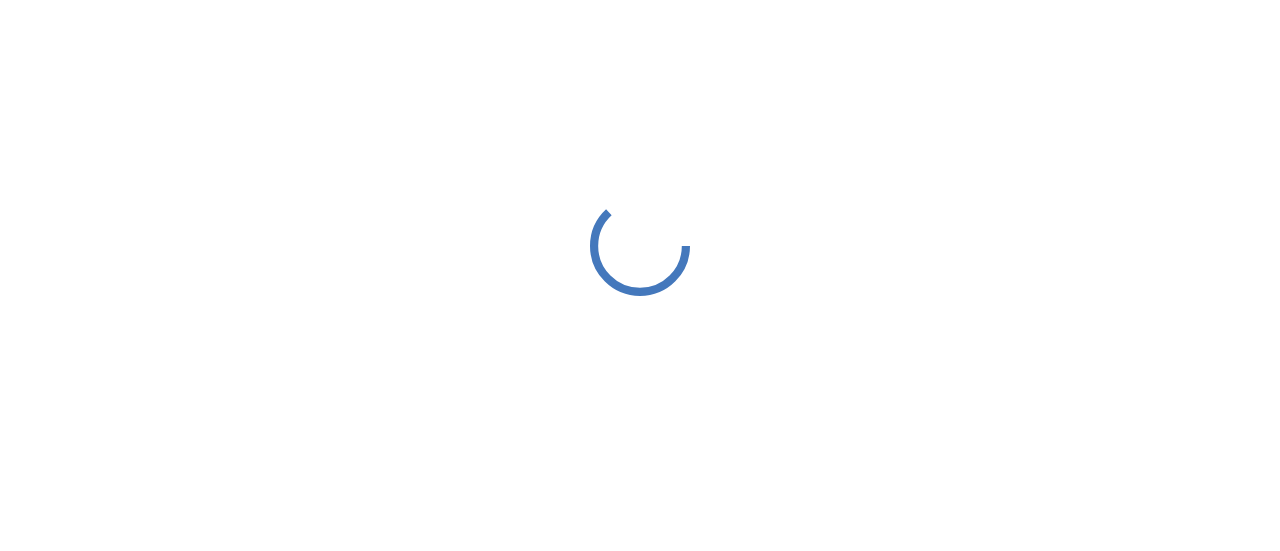 scroll, scrollTop: 0, scrollLeft: 0, axis: both 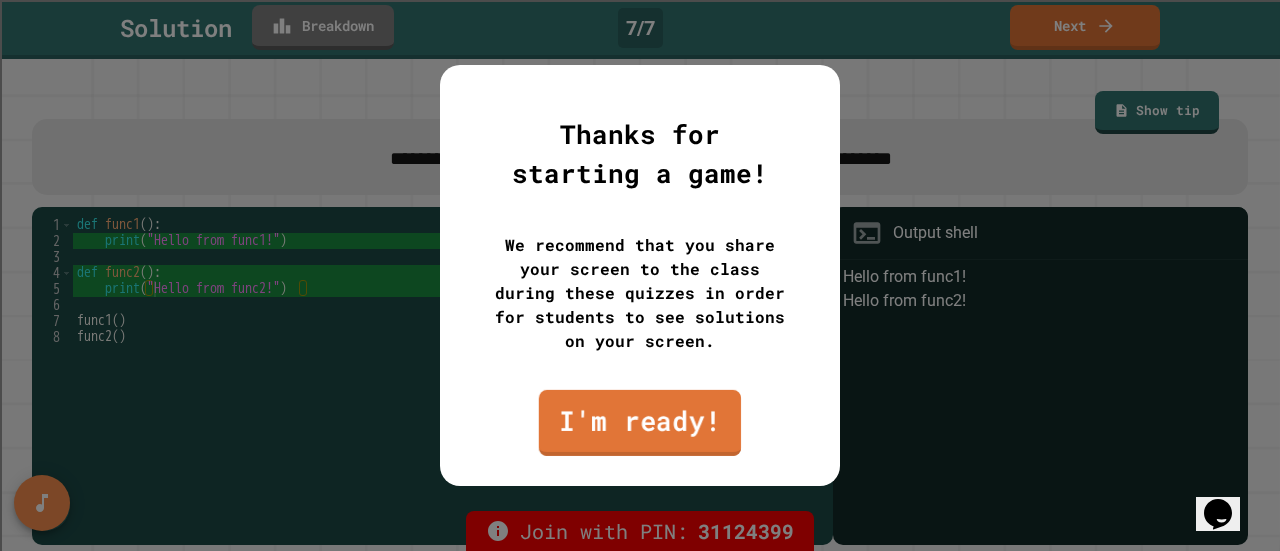click on "I'm ready!" at bounding box center [640, 423] 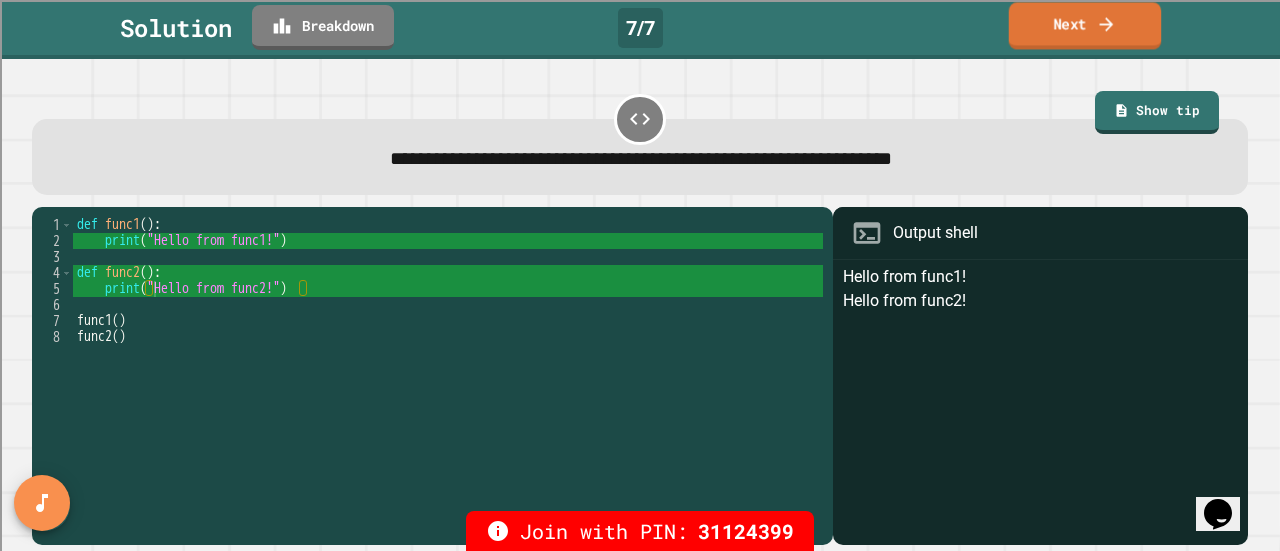 click on "Next" at bounding box center (1085, 25) 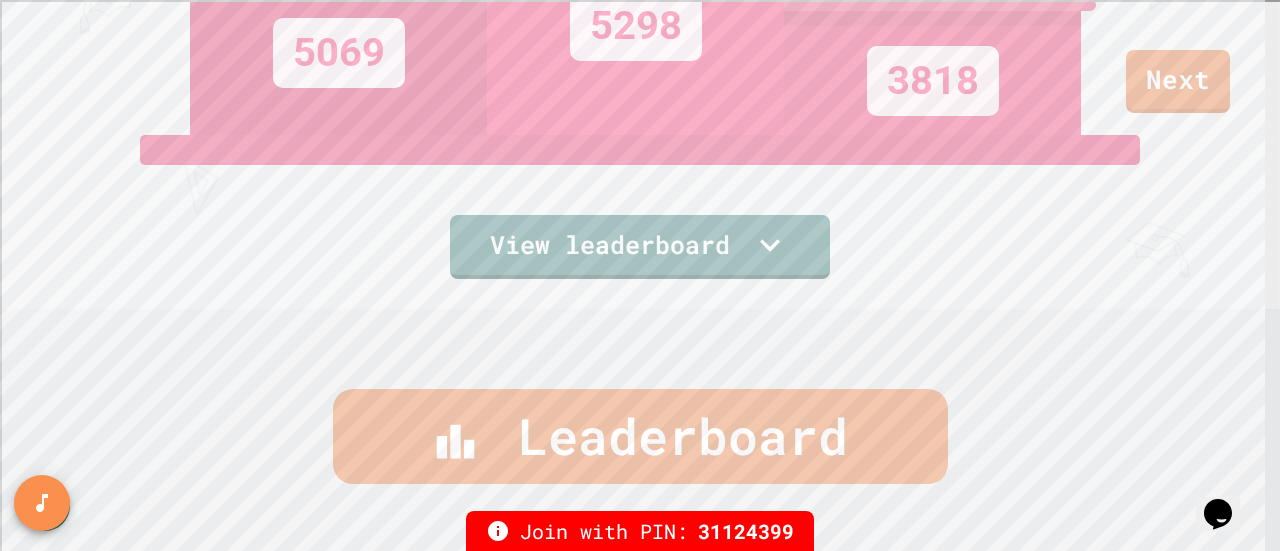 click 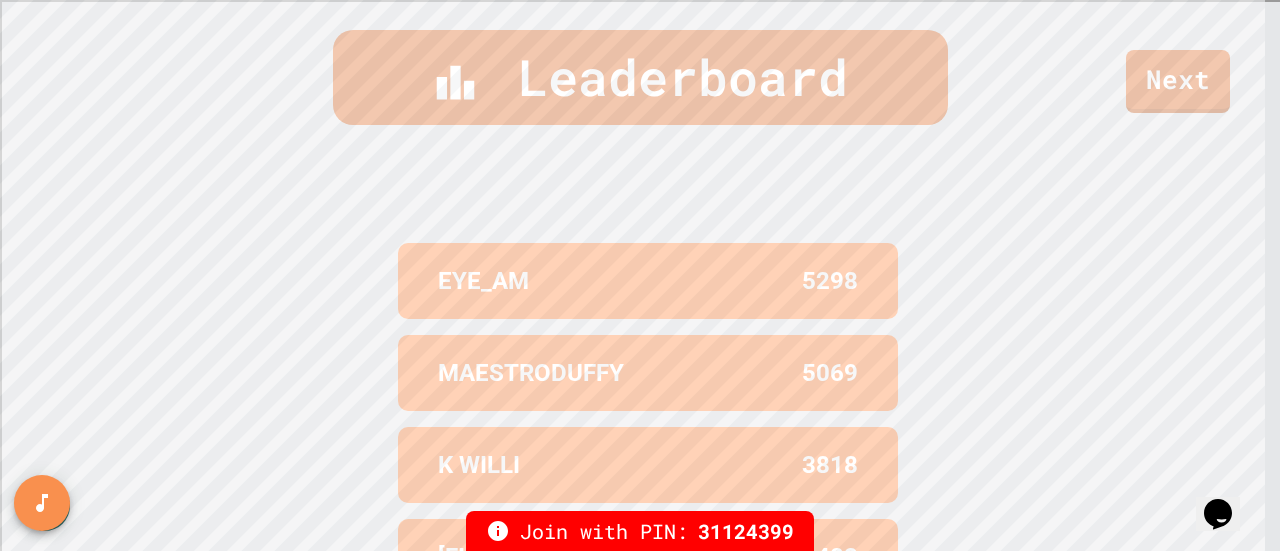 scroll, scrollTop: 0, scrollLeft: 0, axis: both 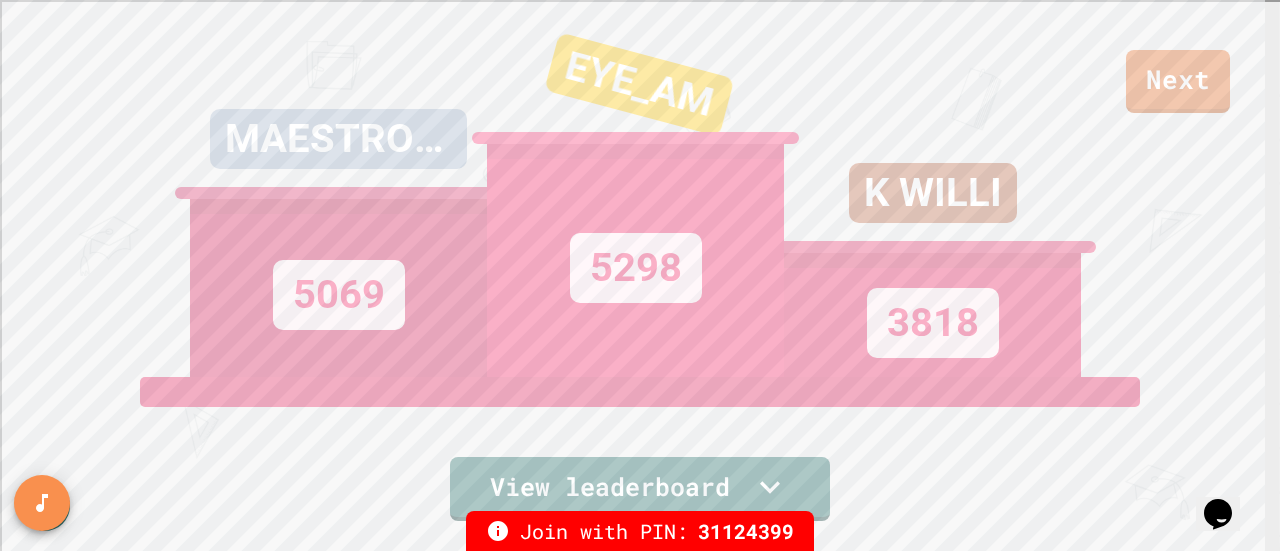click on "Next" at bounding box center [1178, 81] 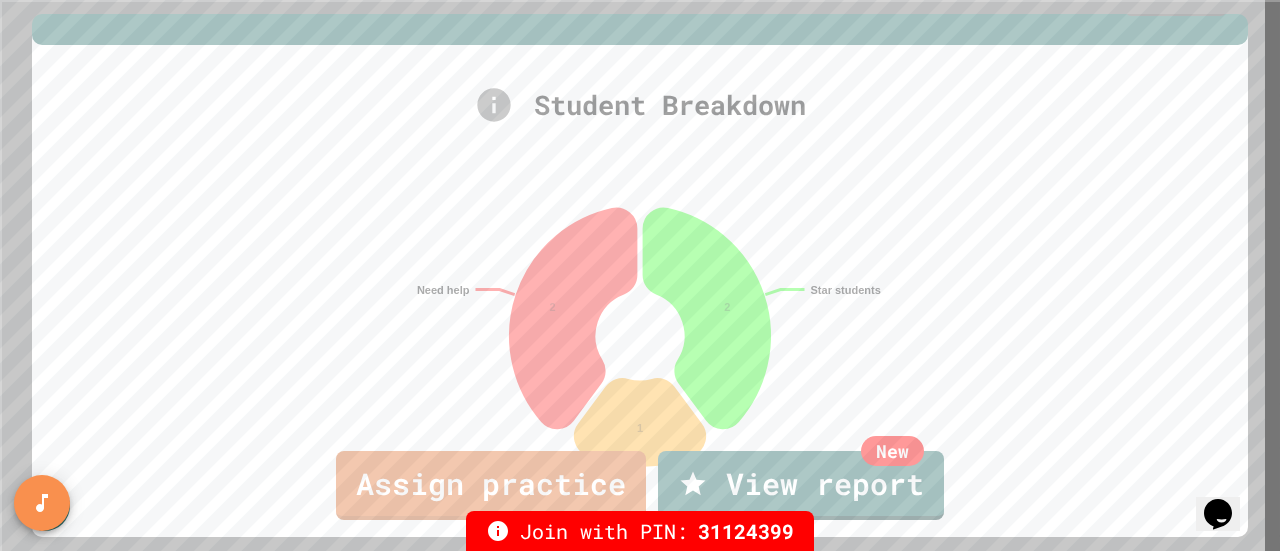 scroll, scrollTop: 149, scrollLeft: 0, axis: vertical 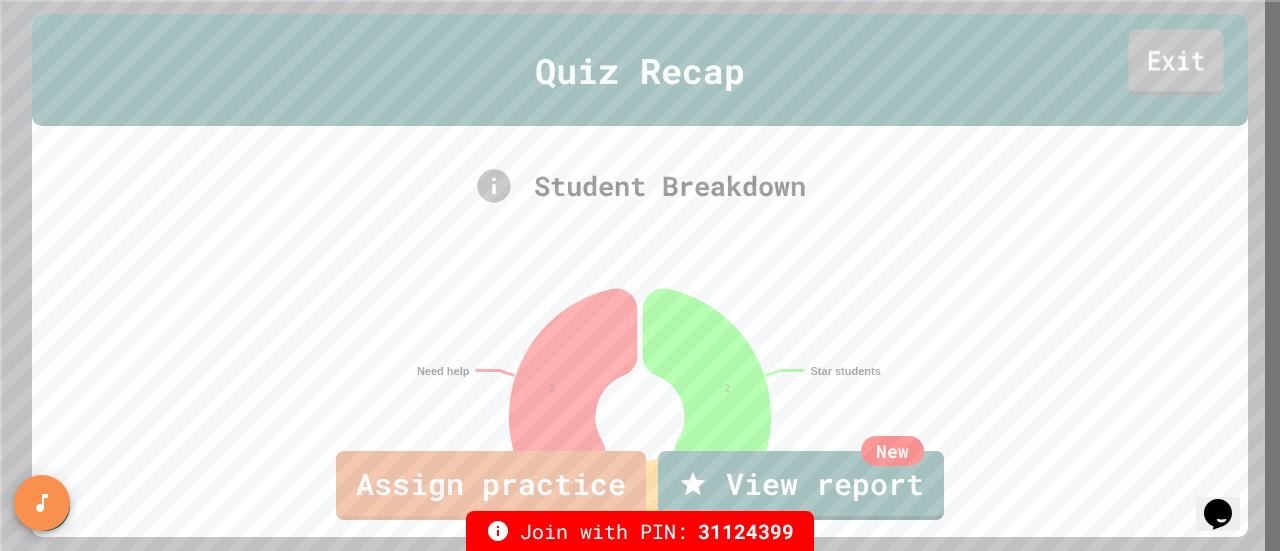 click on "Exit" at bounding box center (1175, 62) 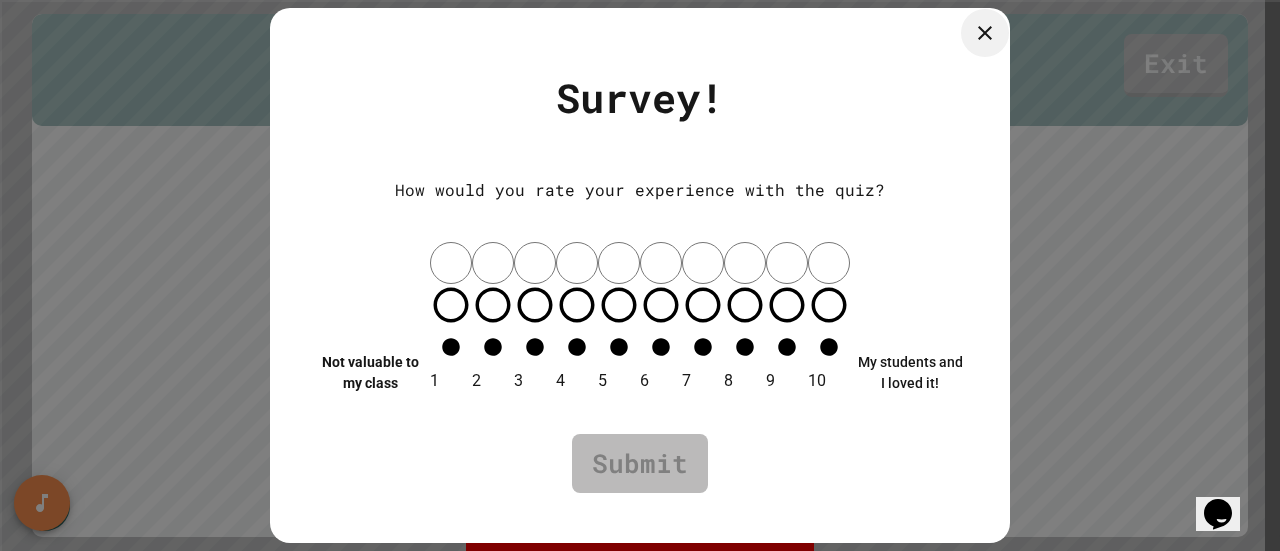 click 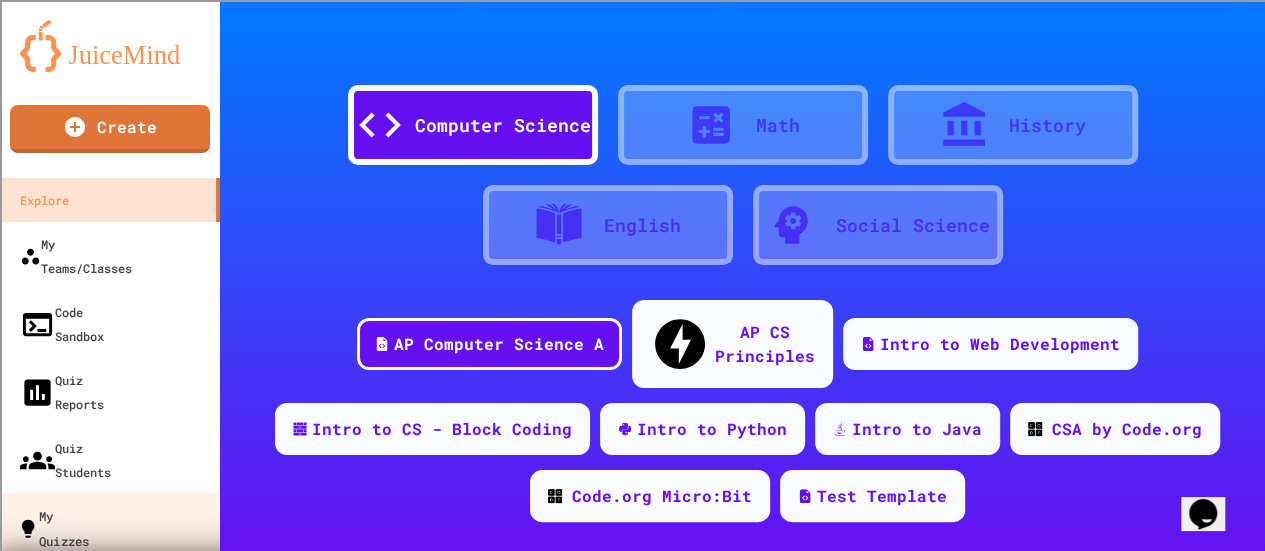 click on "My Quizzes" at bounding box center [53, 527] 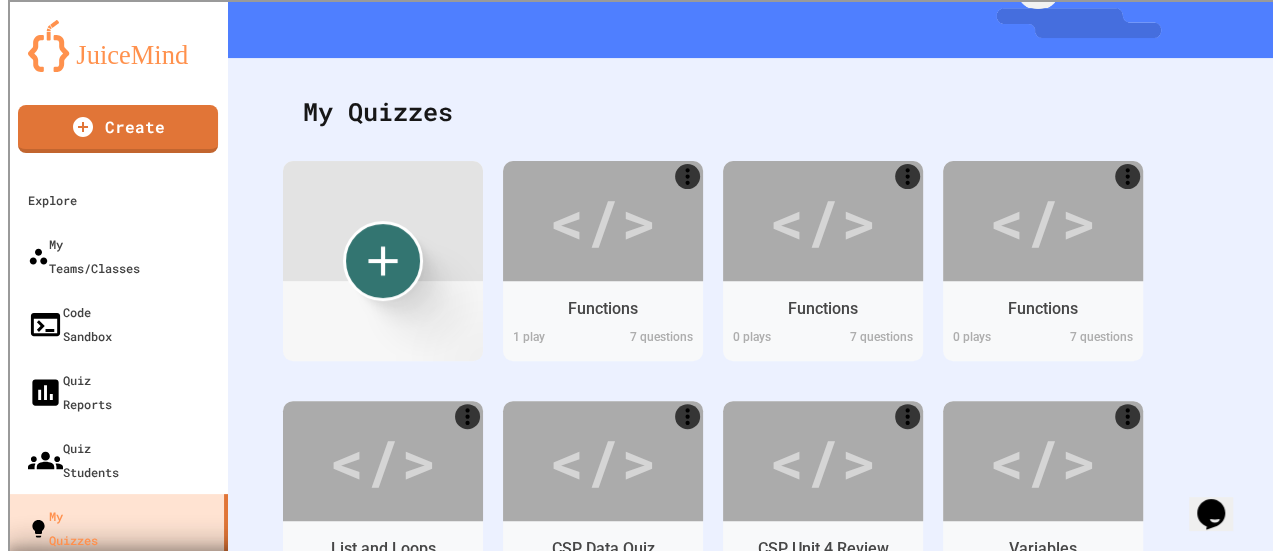 scroll, scrollTop: 250, scrollLeft: 0, axis: vertical 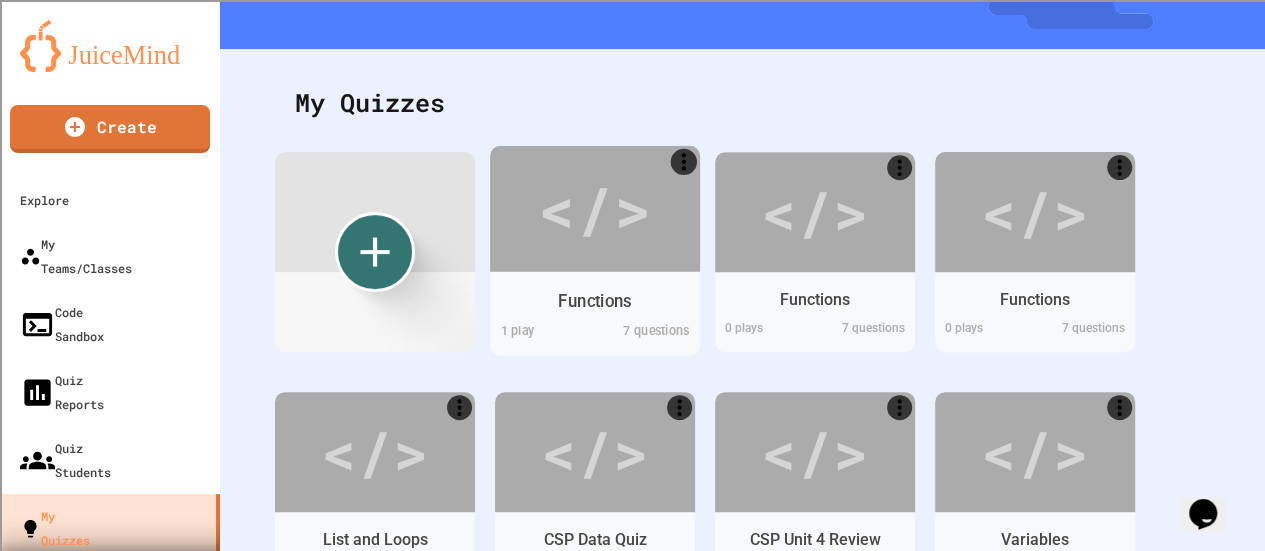 click on "Functions 1 play 7 questions" at bounding box center (595, 313) 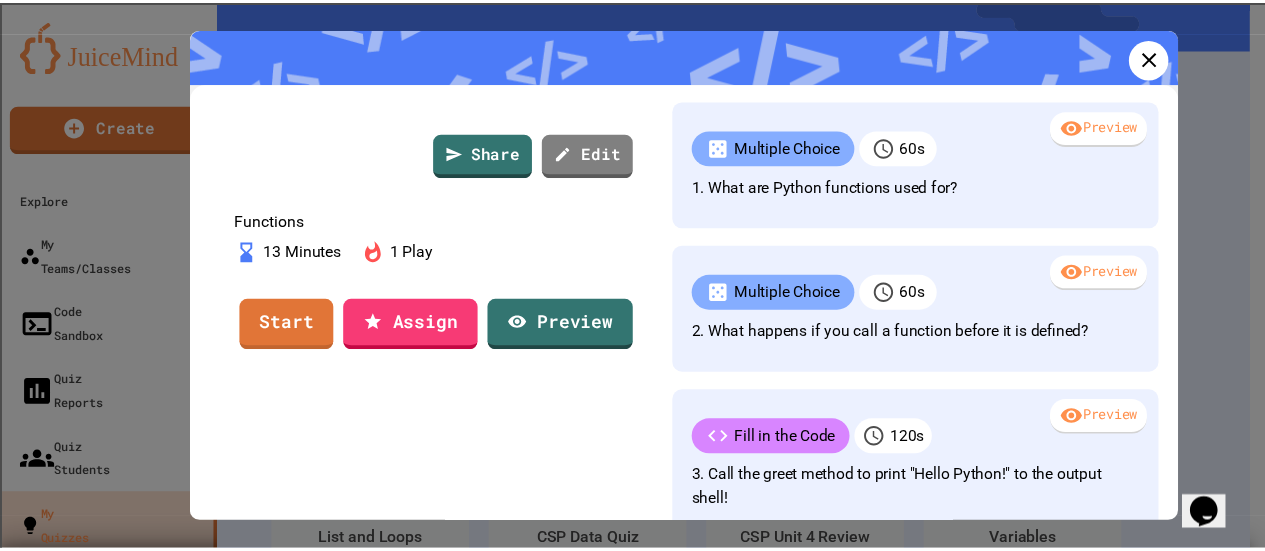 scroll, scrollTop: 0, scrollLeft: 0, axis: both 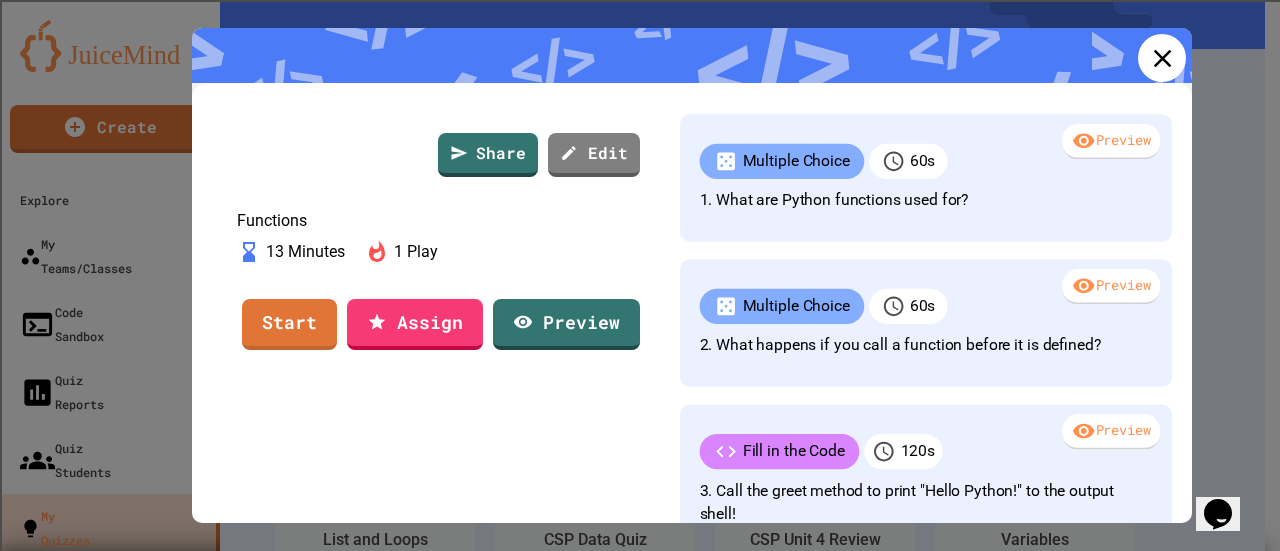 click 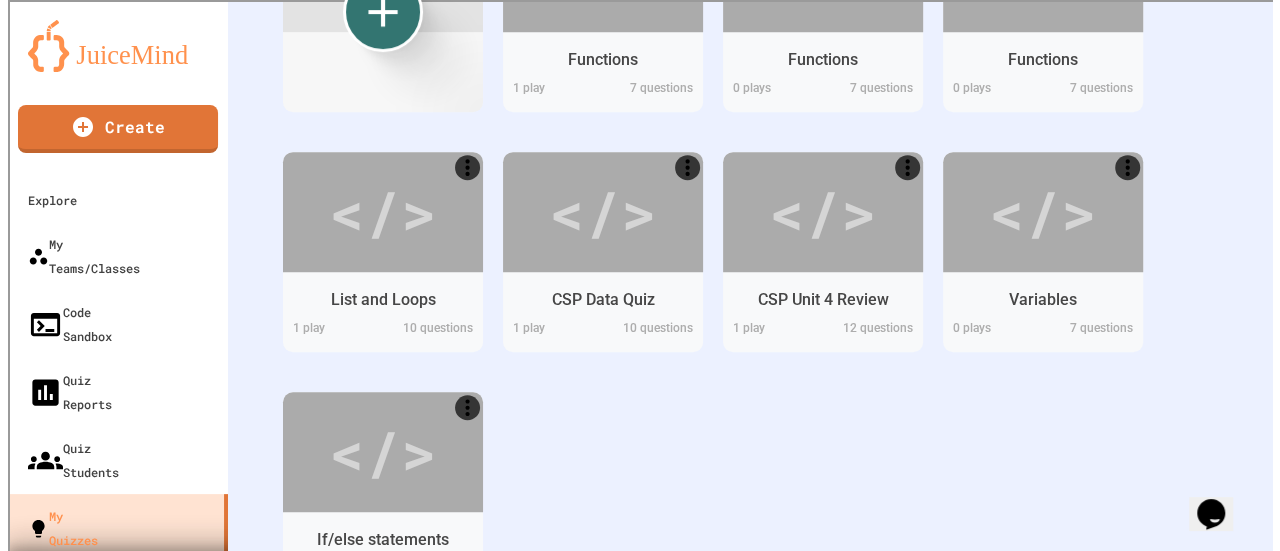 scroll, scrollTop: 508, scrollLeft: 0, axis: vertical 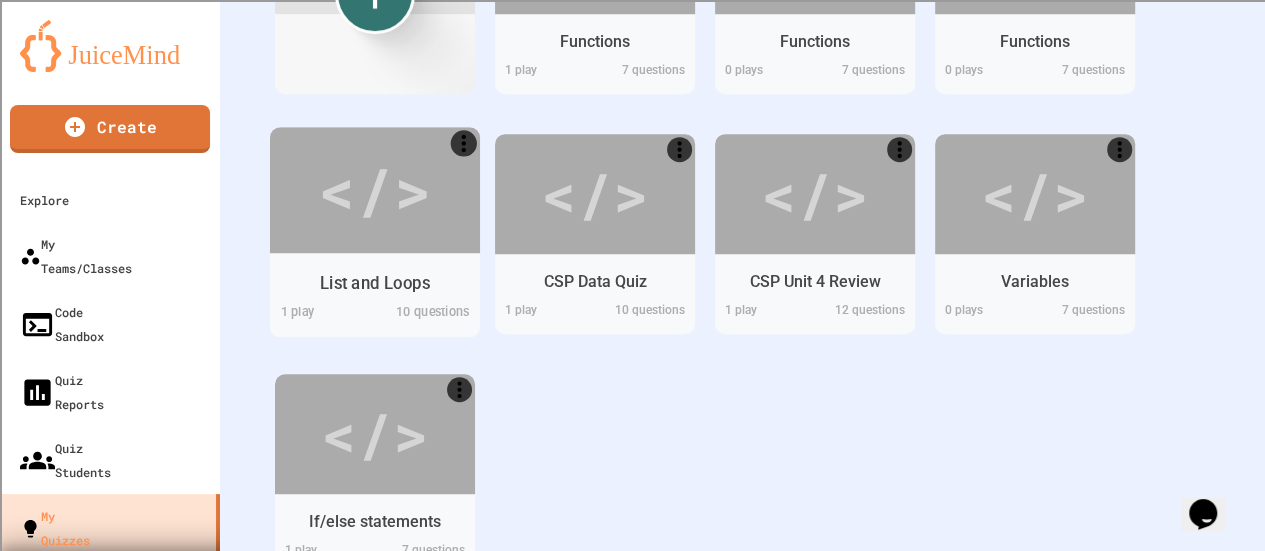 click on "List and Loops" at bounding box center (375, 282) 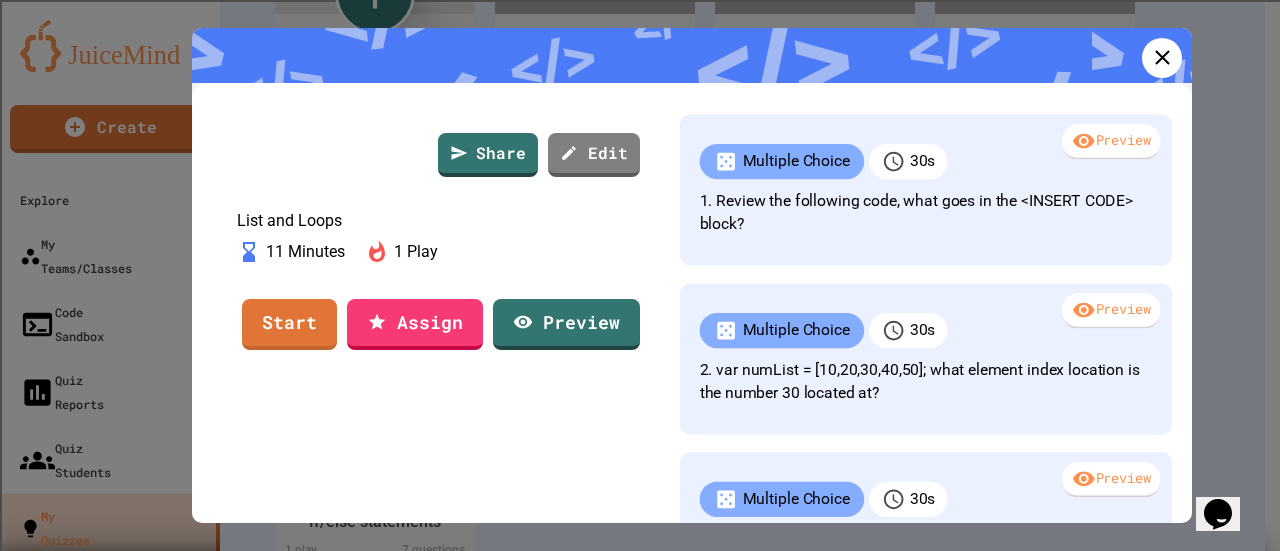 click on "Preview" at bounding box center (1111, 142) 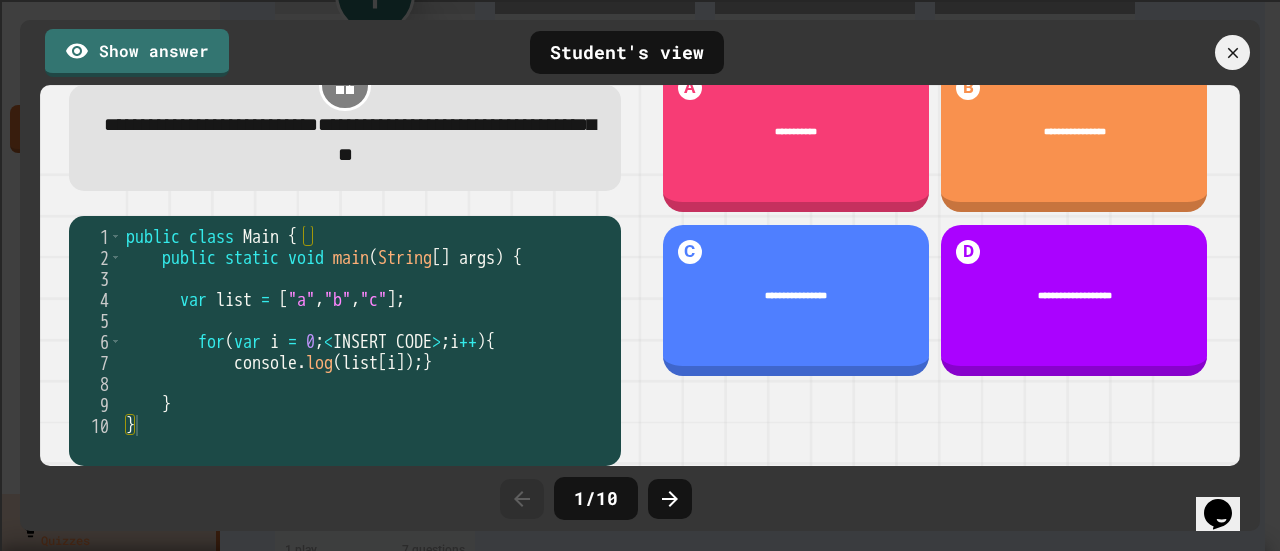 scroll, scrollTop: 75, scrollLeft: 0, axis: vertical 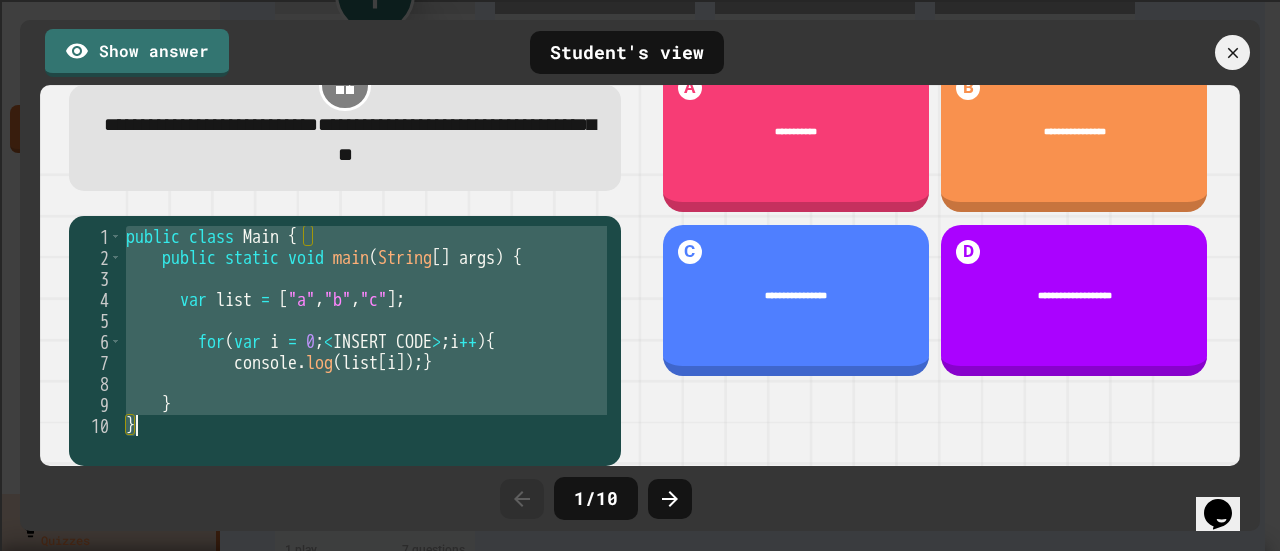 drag, startPoint x: 128, startPoint y: 223, endPoint x: 190, endPoint y: 475, distance: 259.51492 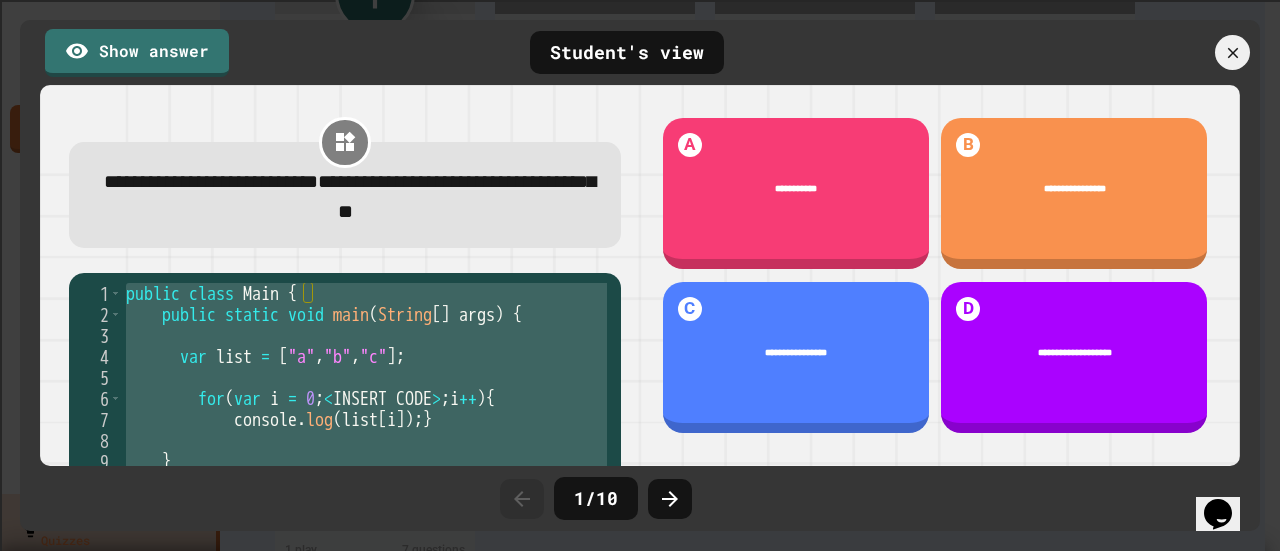 scroll, scrollTop: 75, scrollLeft: 0, axis: vertical 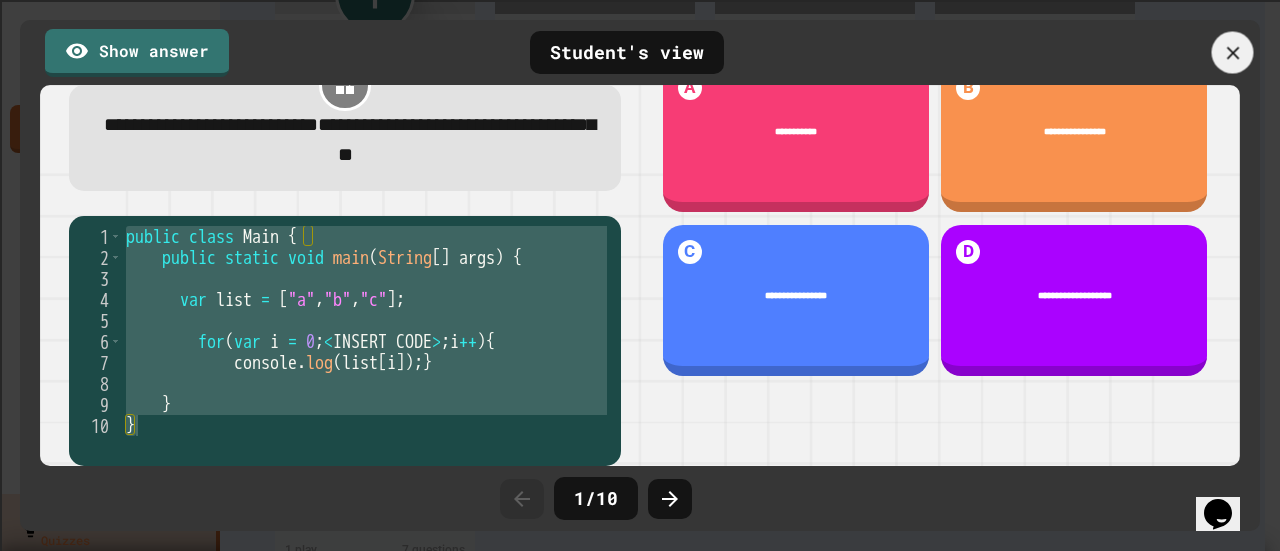 click at bounding box center (1233, 53) 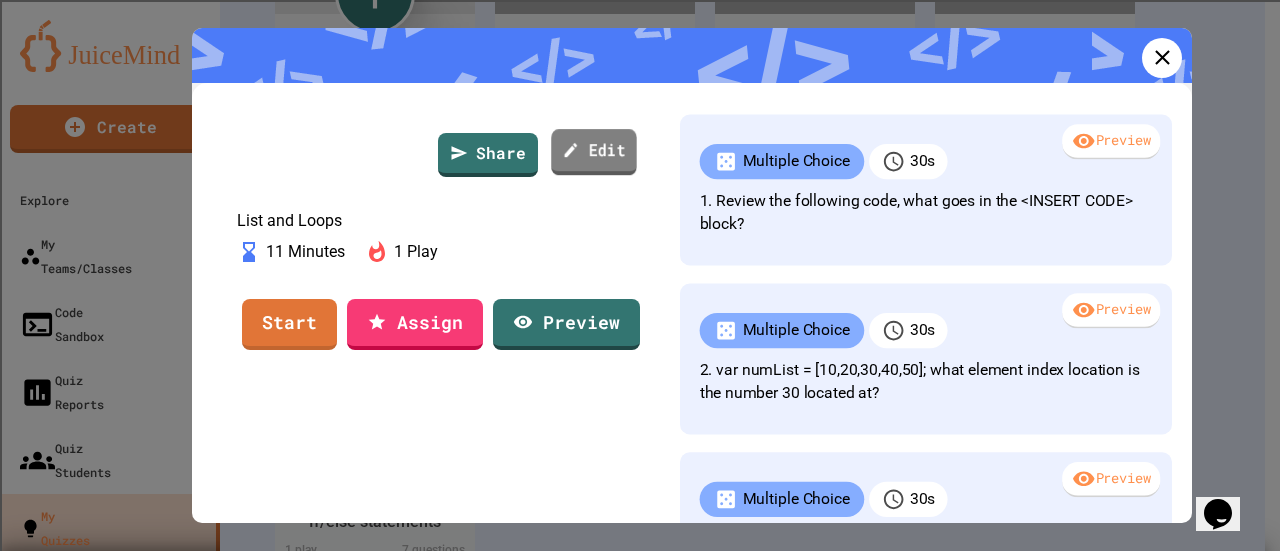 click on "Edit" at bounding box center (594, 152) 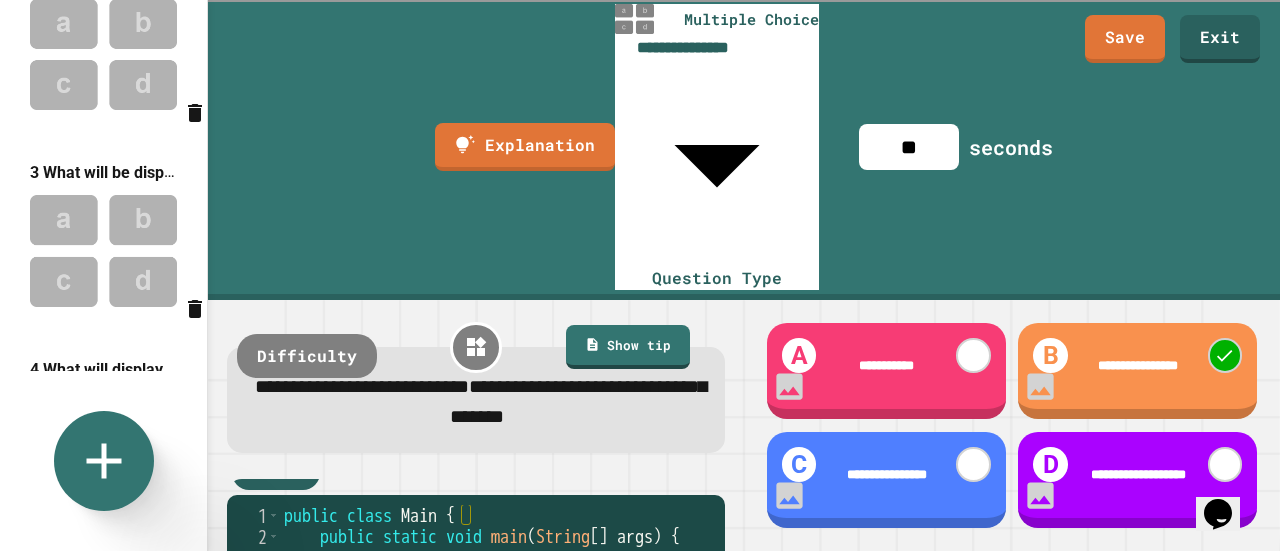 scroll, scrollTop: 500, scrollLeft: 0, axis: vertical 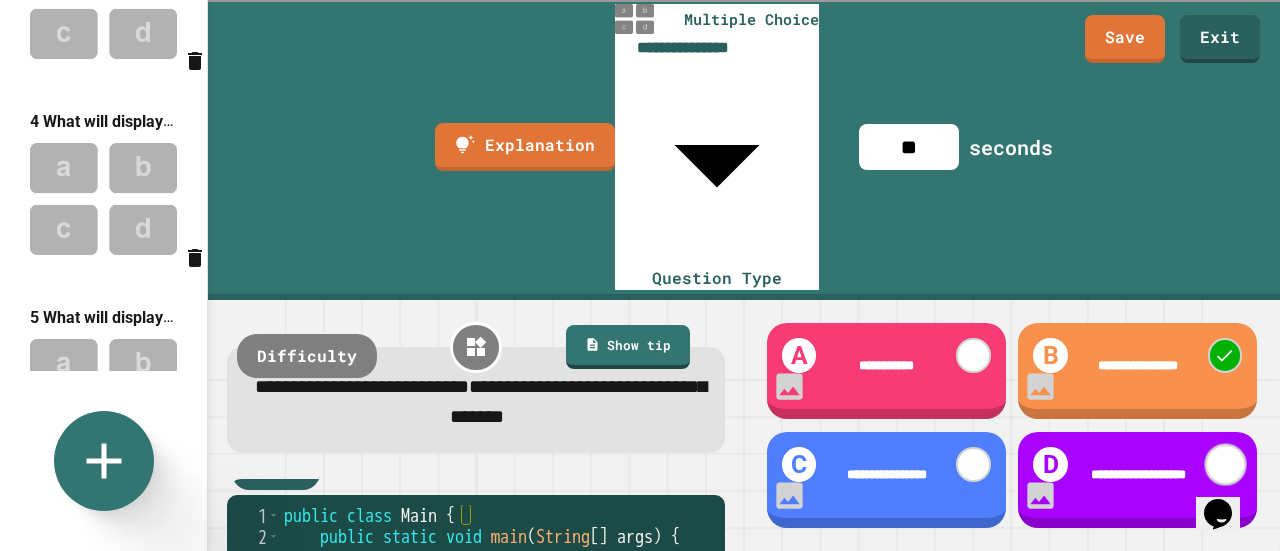 click 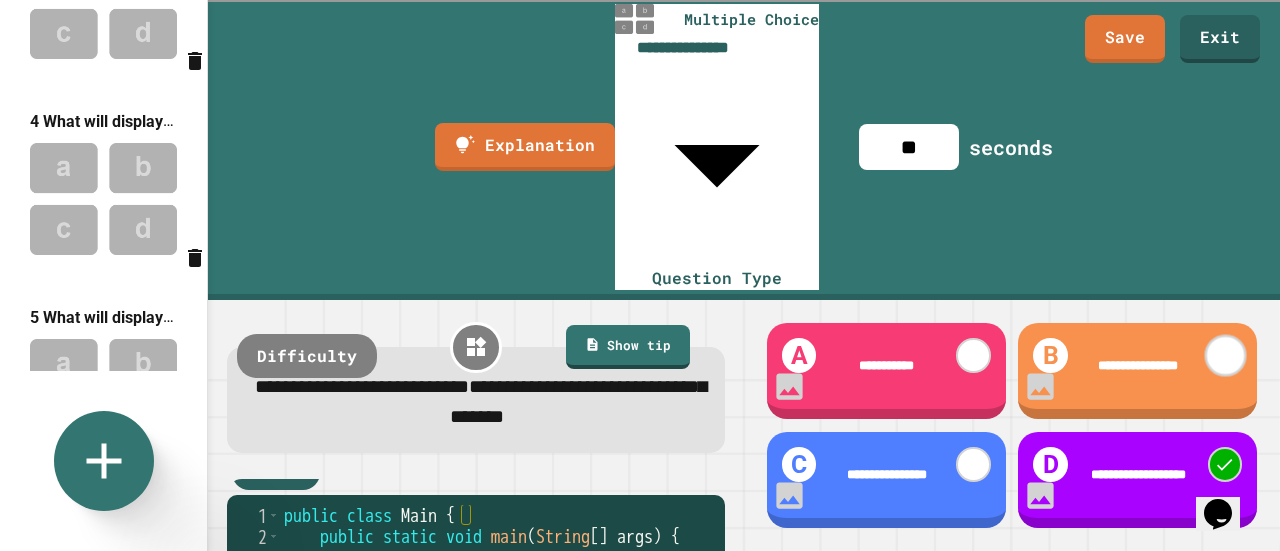 click 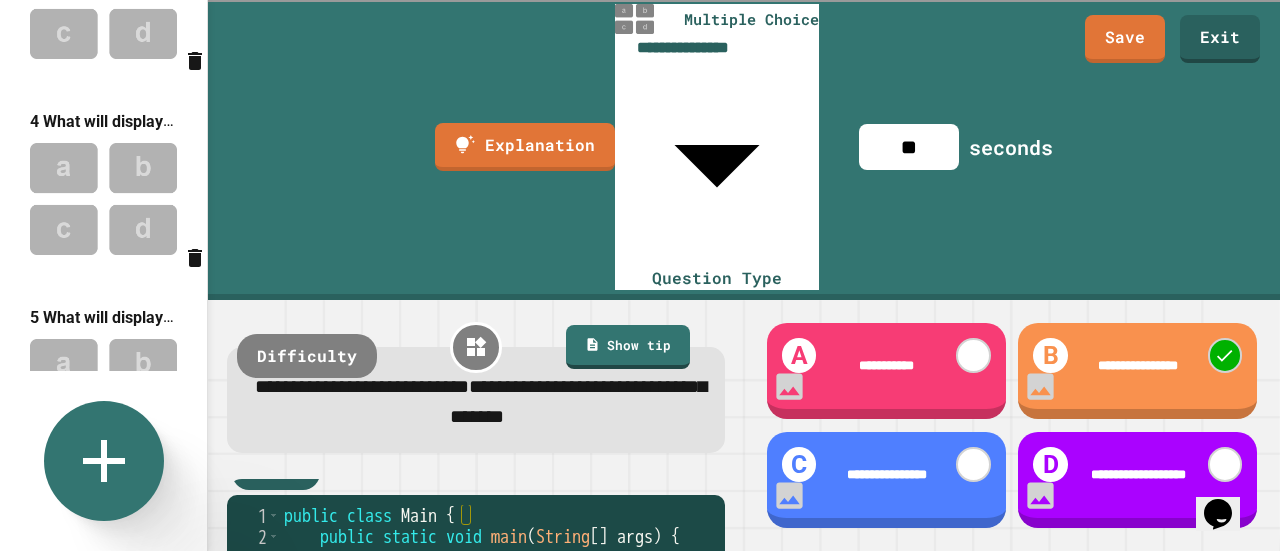 click 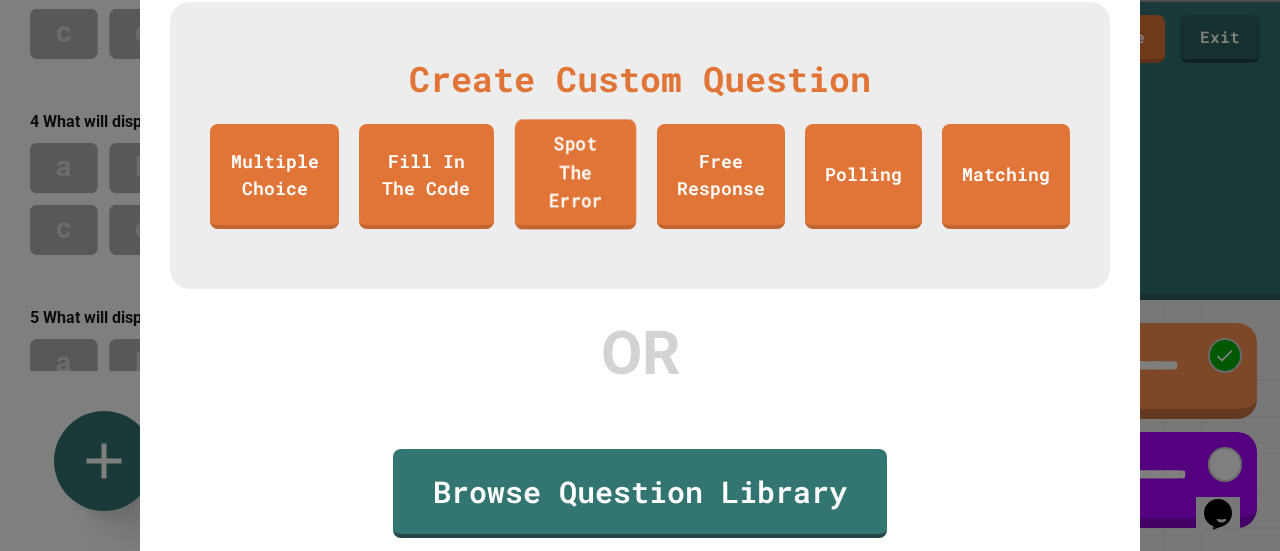 click on "Spot The Error" at bounding box center (575, 175) 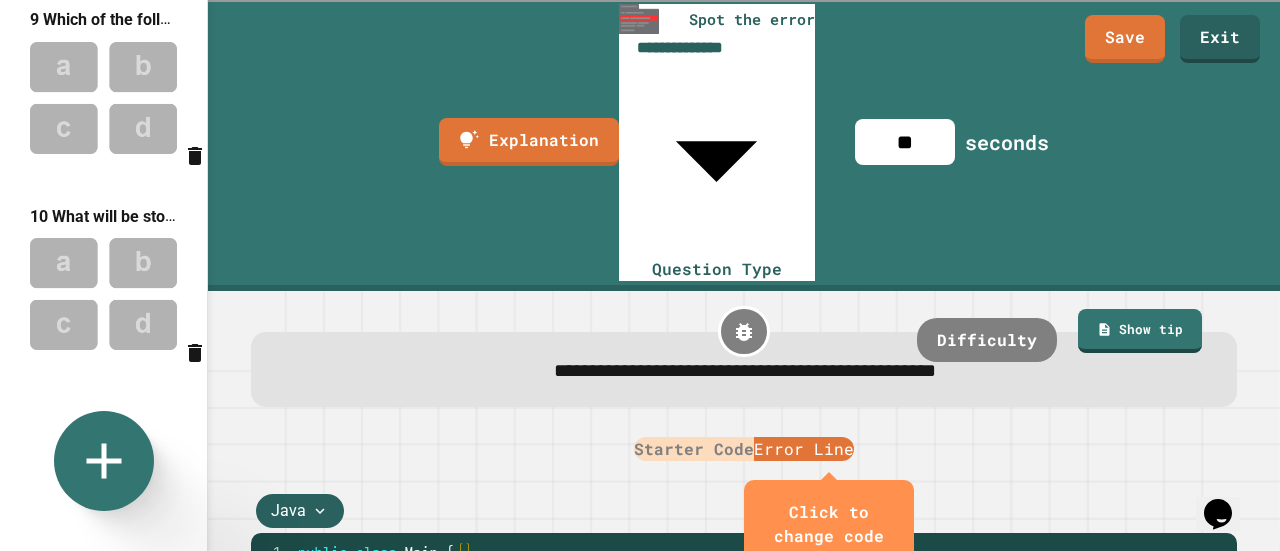 click at bounding box center [500298, 628] 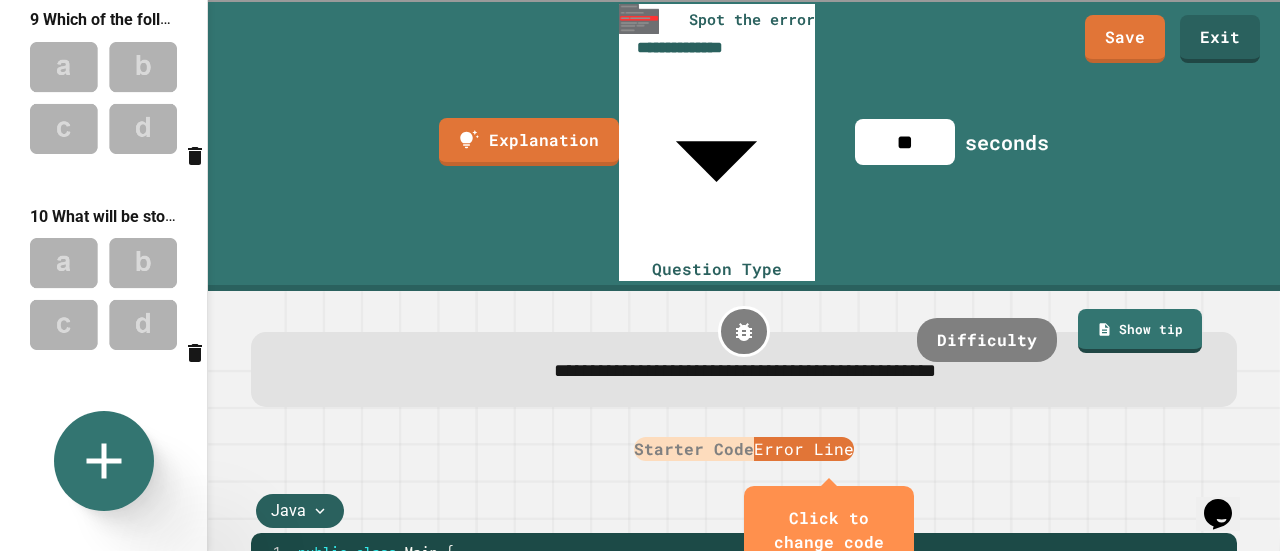 scroll, scrollTop: 57, scrollLeft: 0, axis: vertical 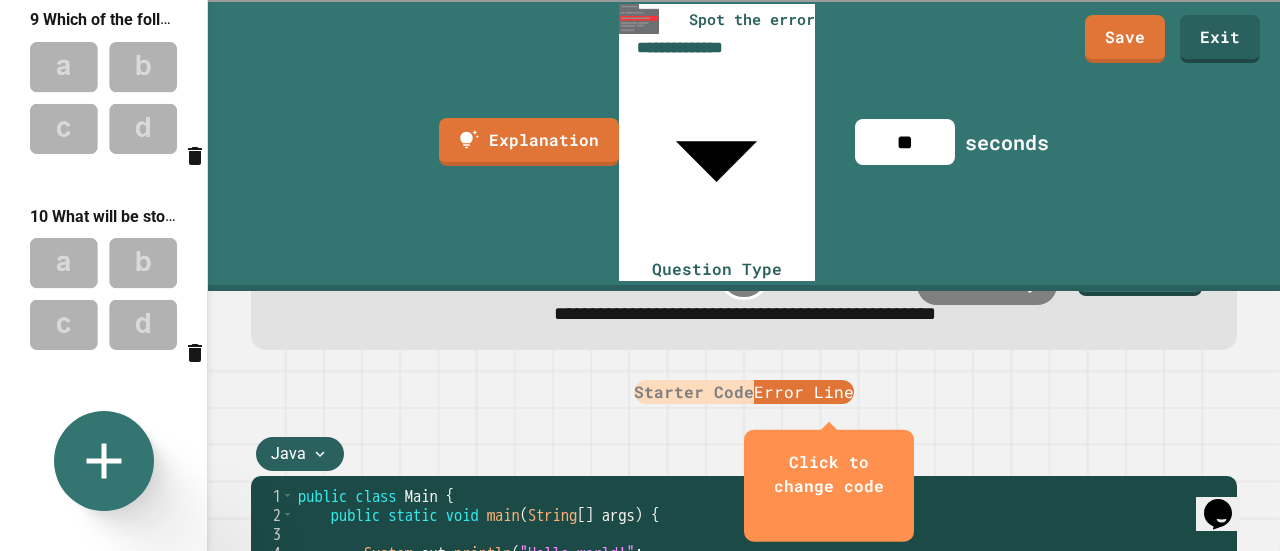click on "Starter Code" at bounding box center (694, 392) 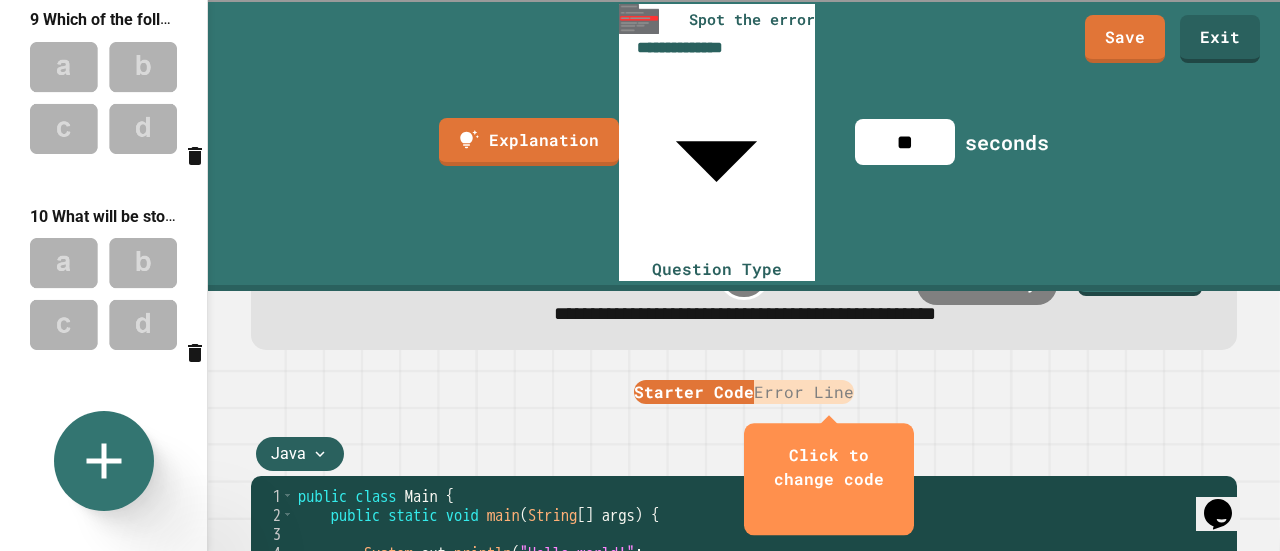 click on "Error Line" at bounding box center [804, 392] 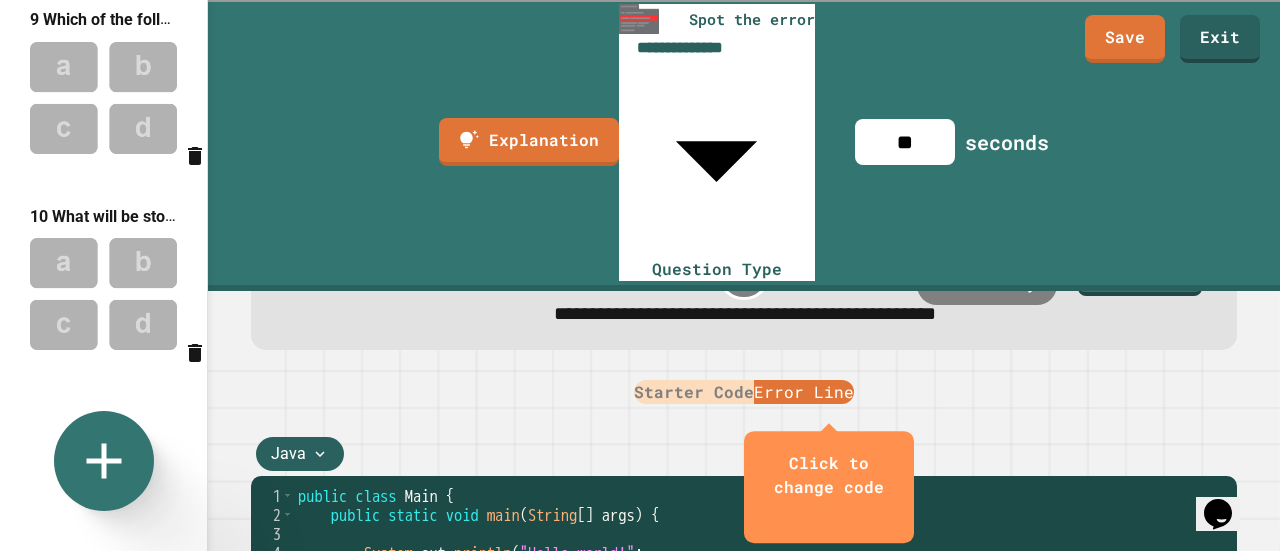 click on "System . out . println ( "Hello world!" ;" at bounding box center [500298, 552] 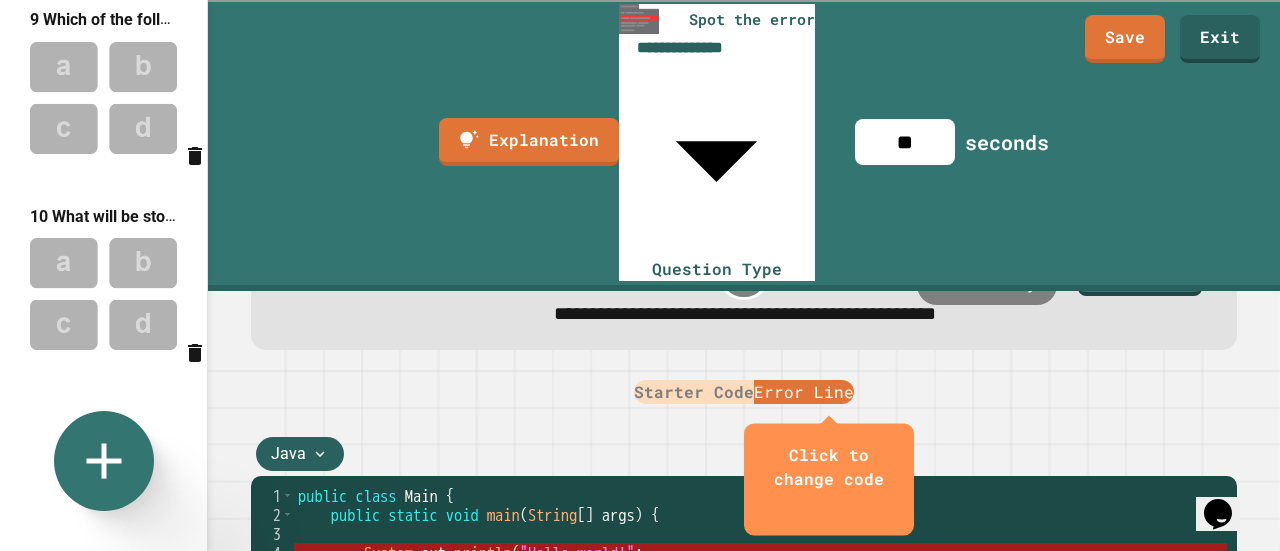 click on "System . out . println ( "Hello world!" ;" at bounding box center (500298, 552) 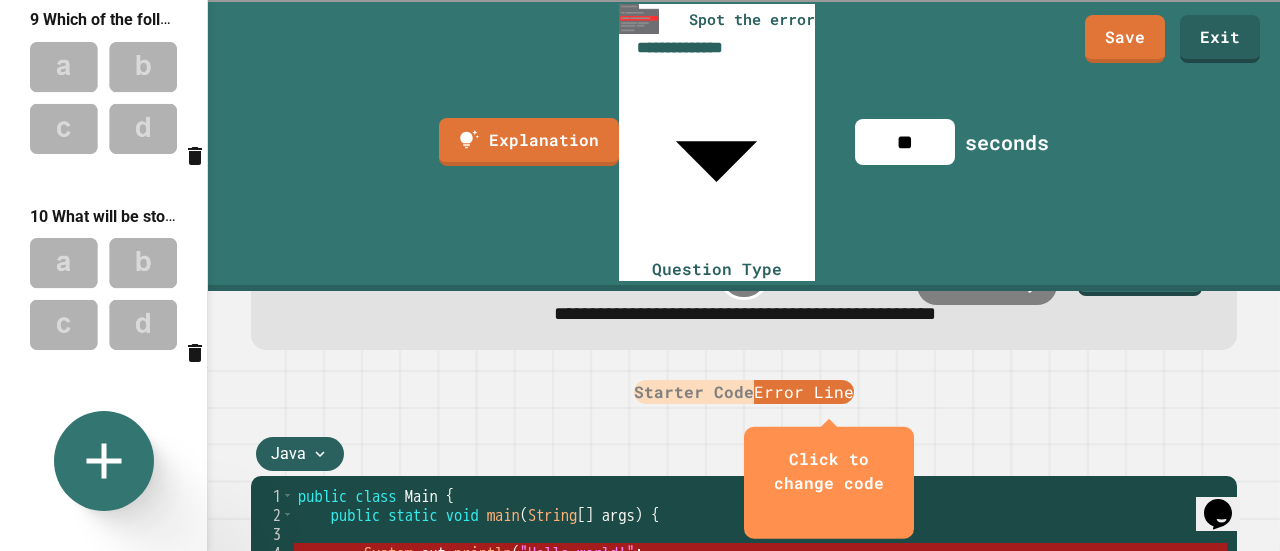 click on "Starter Code" at bounding box center [694, 392] 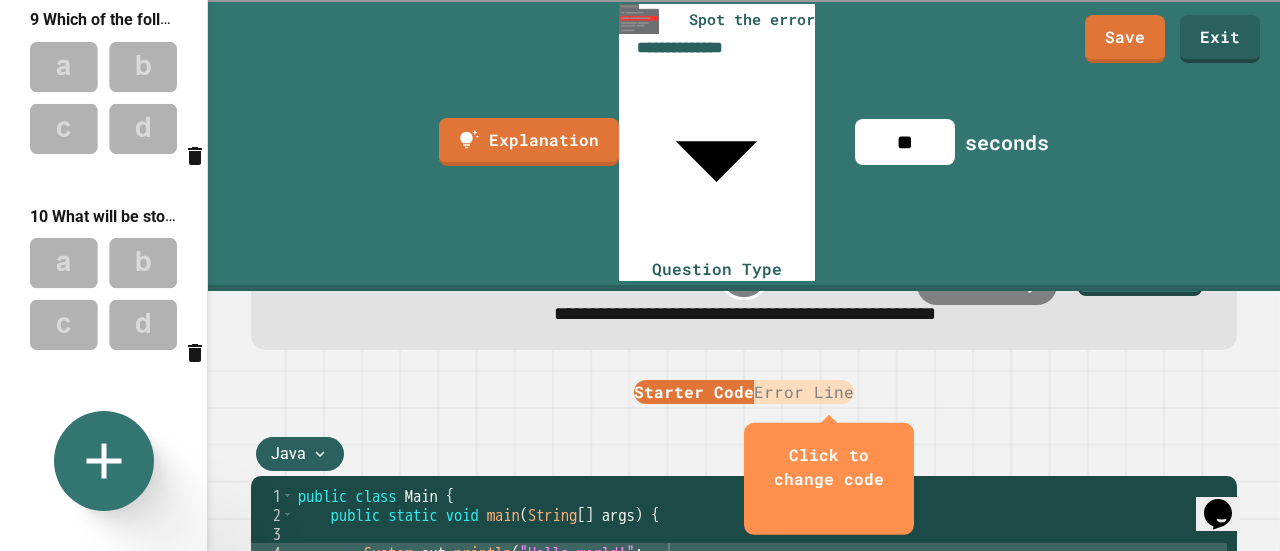 click 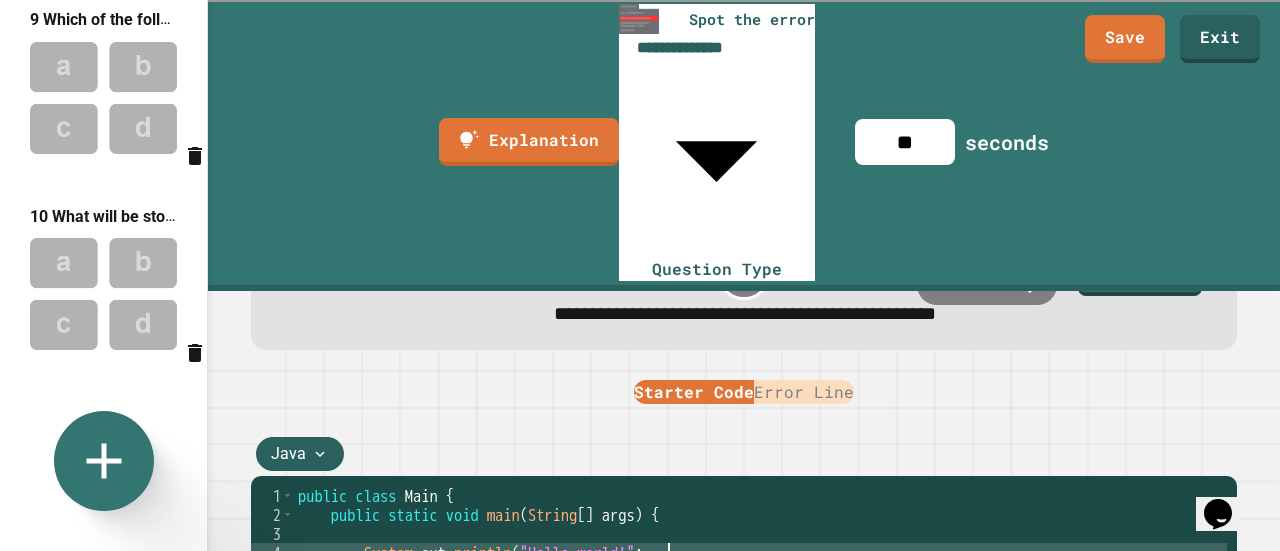click on "public   class   Main   {      public   static   void   main ( String [ ]   args )   {           System . out . println ( "Hello world!" ;      } }" at bounding box center [760, 609] 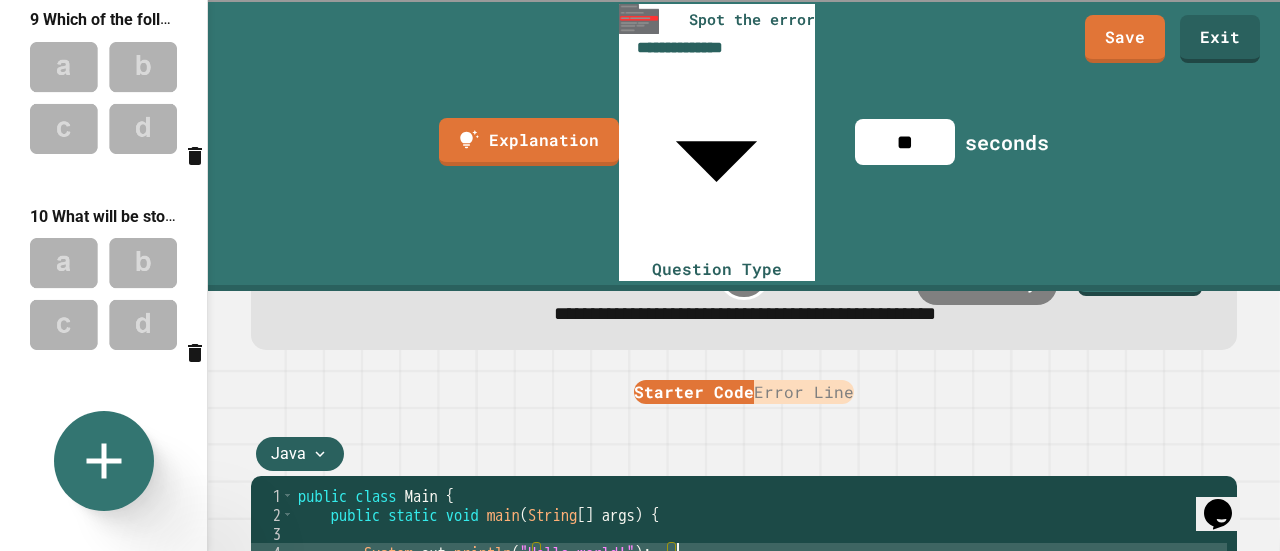 click on "public   class   Main   {      public   static   void   main ( String [ ]   args )   {           System . out . println ( "Hello world!" ) ;      } }" at bounding box center (760, 609) 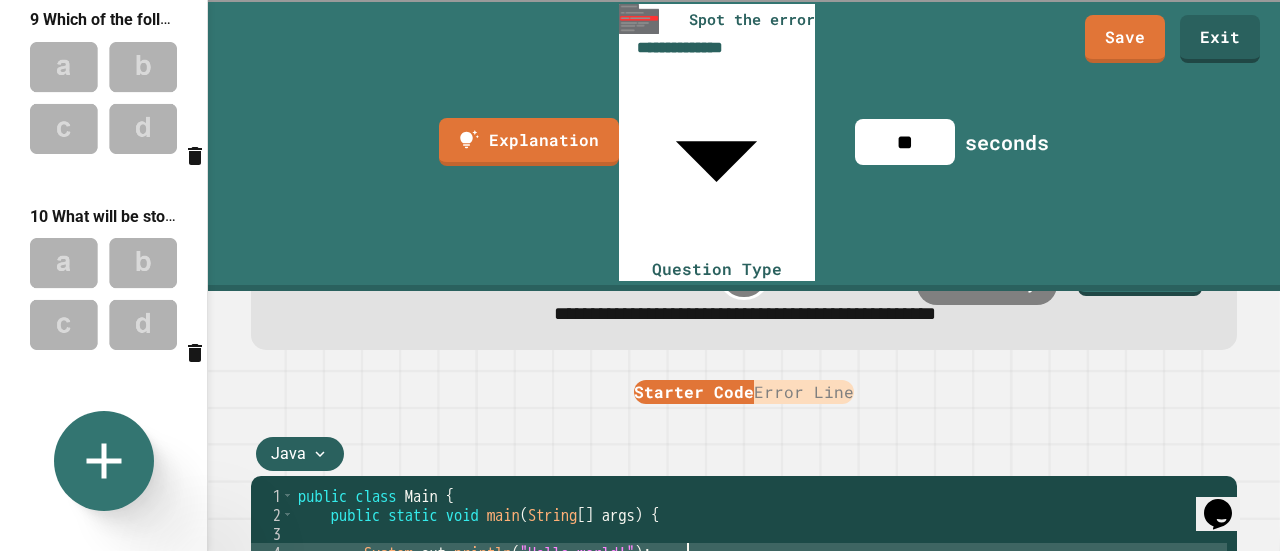 scroll, scrollTop: 0, scrollLeft: 3, axis: horizontal 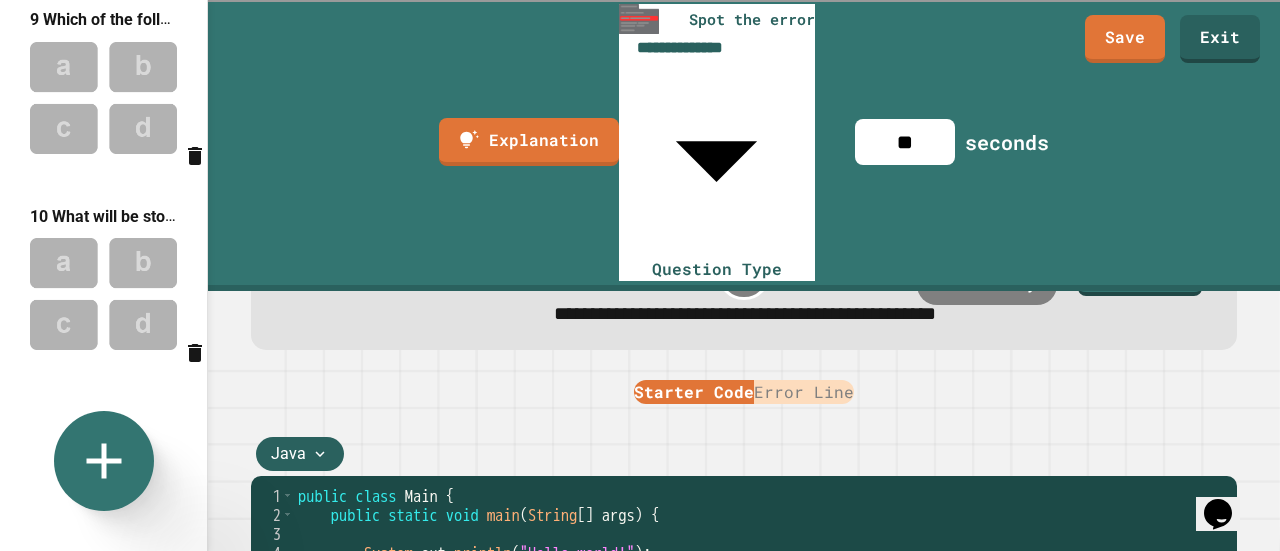 drag, startPoint x: 368, startPoint y: 397, endPoint x: 372, endPoint y: 417, distance: 20.396078 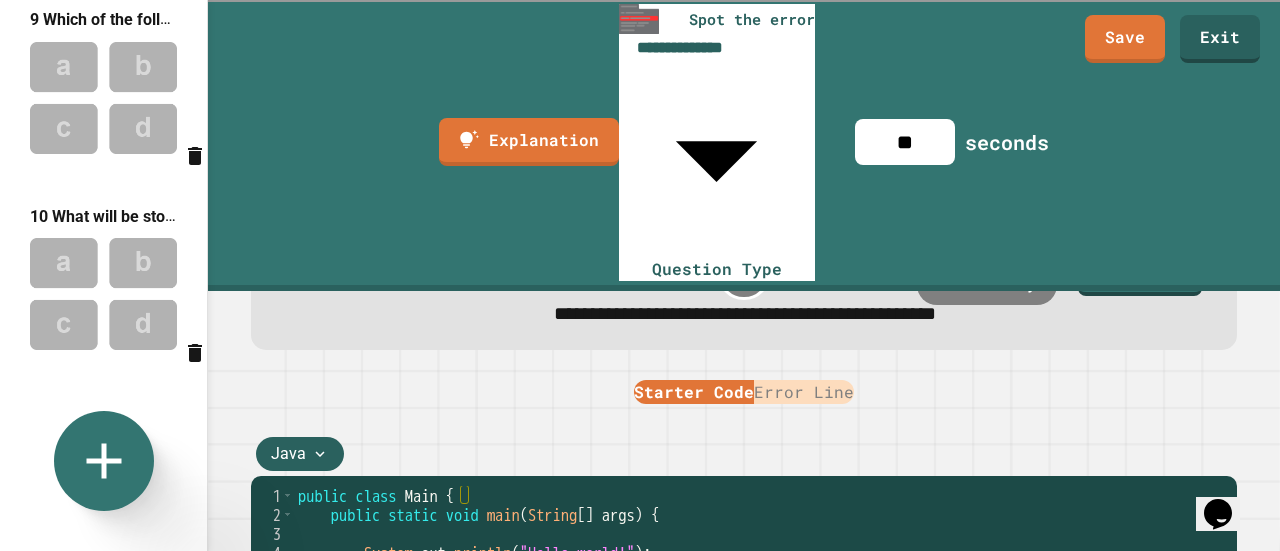 scroll, scrollTop: 0, scrollLeft: 0, axis: both 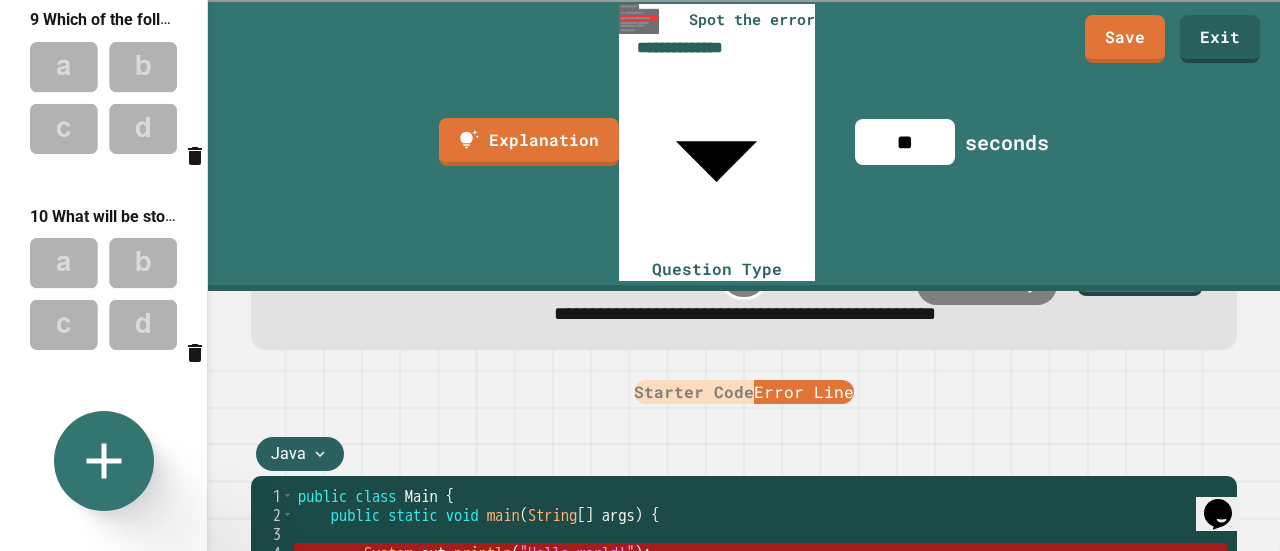 click on "code" at bounding box center (462, 591) 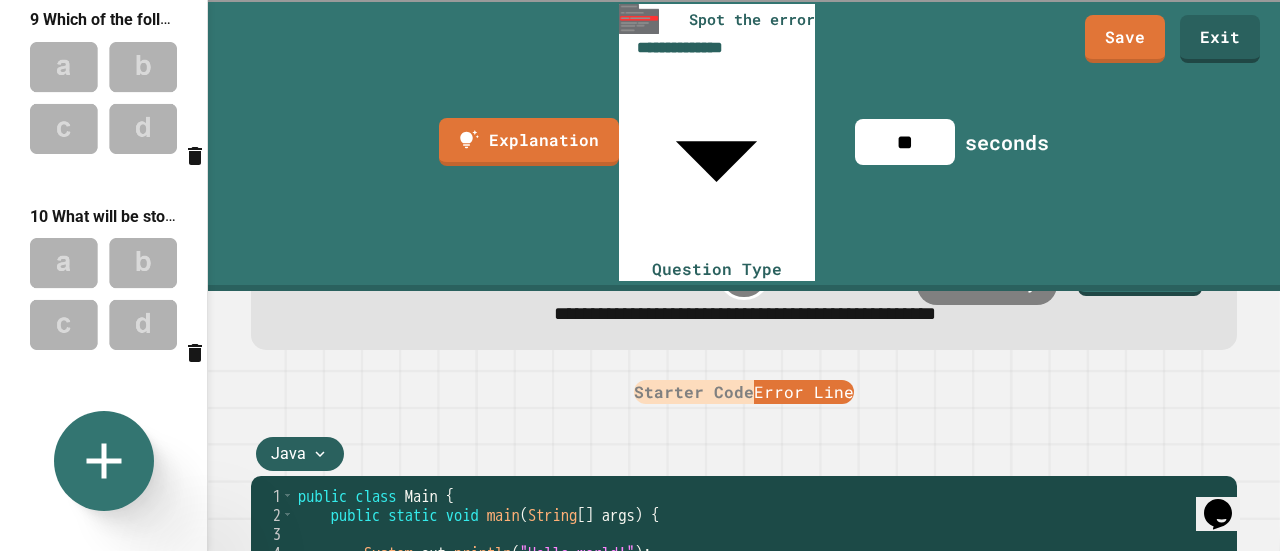 click on "public   class   Main   {" at bounding box center [500298, 495] 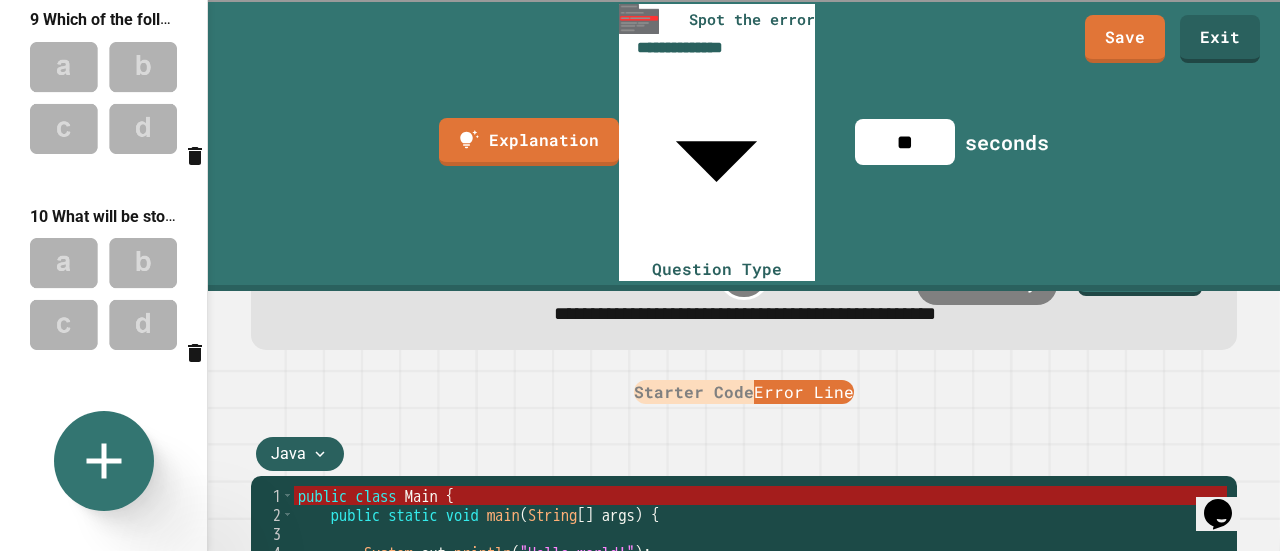 click on "Java" at bounding box center [744, 454] 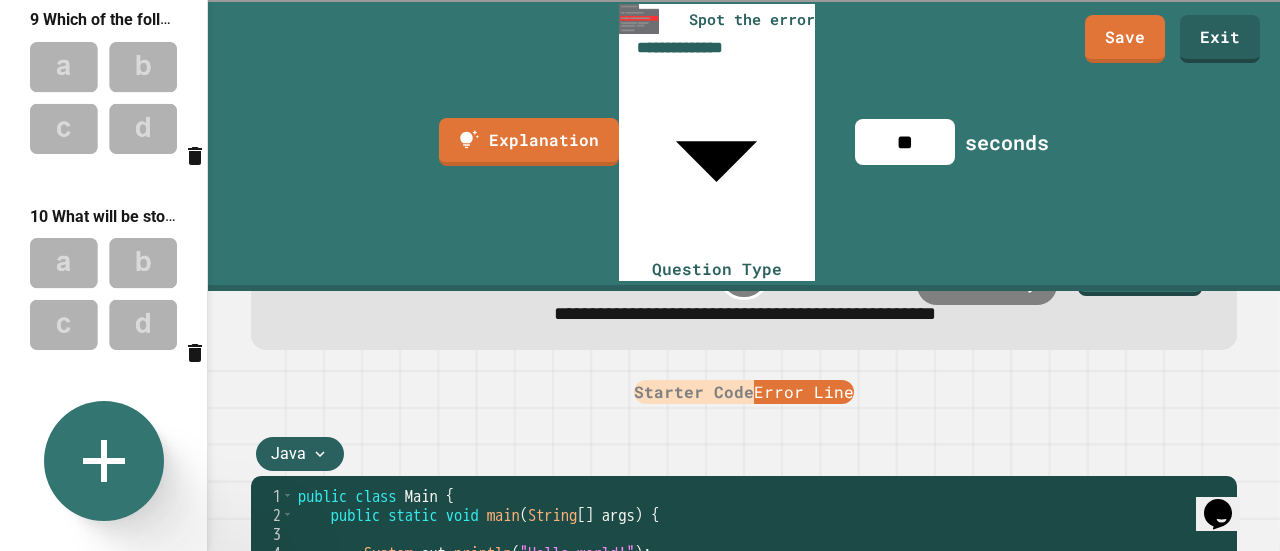 click 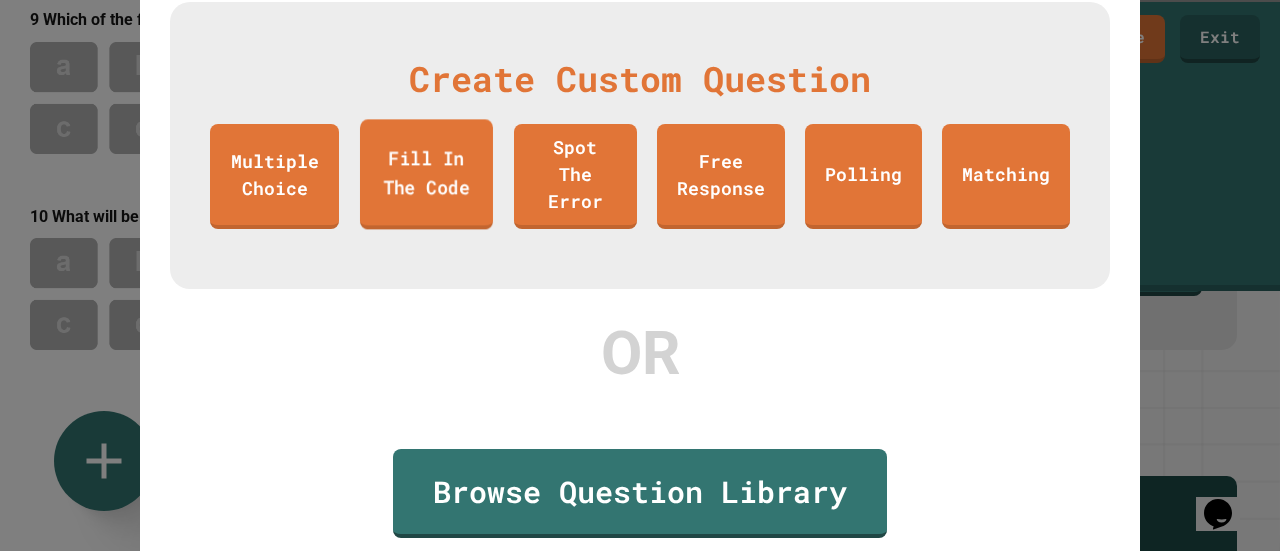 click on "Fill In The Code" at bounding box center (426, 175) 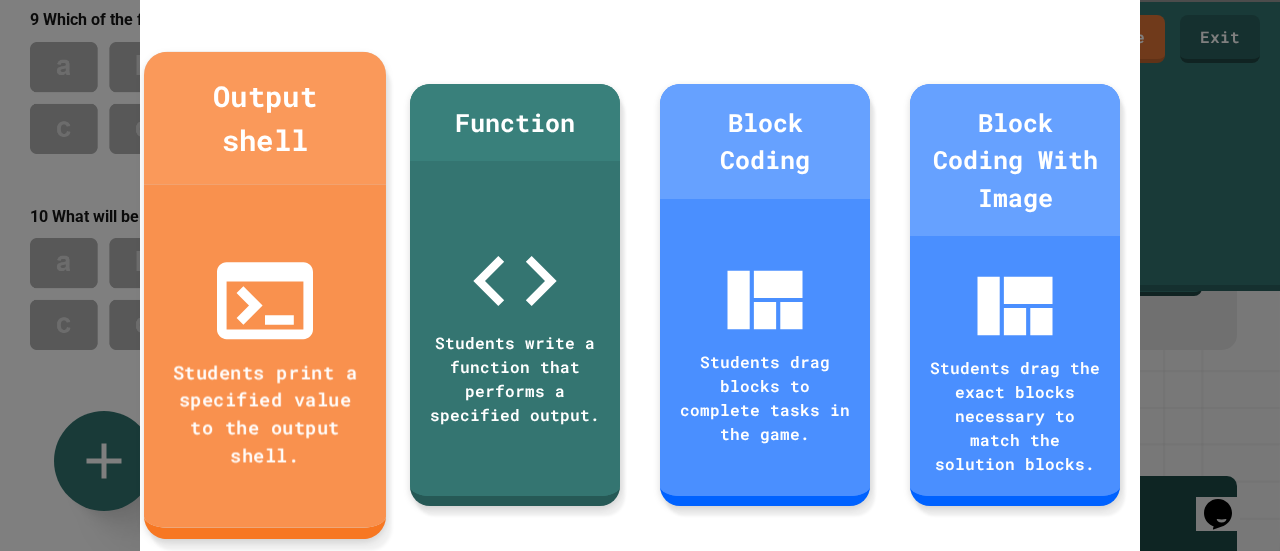click on "Output shell" at bounding box center (265, 118) 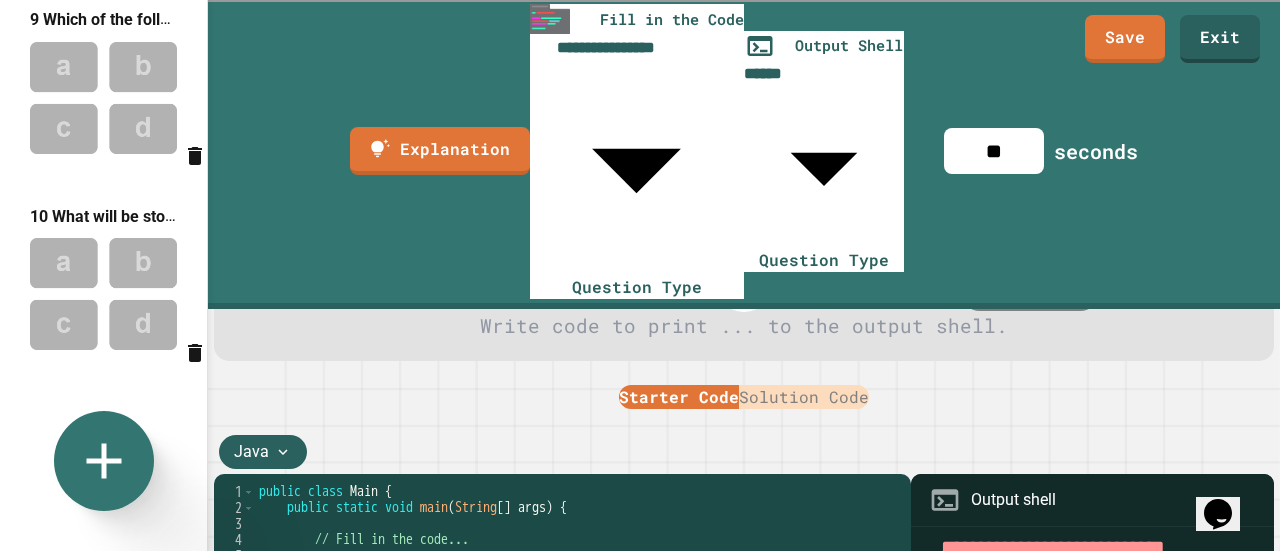 scroll, scrollTop: 1770, scrollLeft: 0, axis: vertical 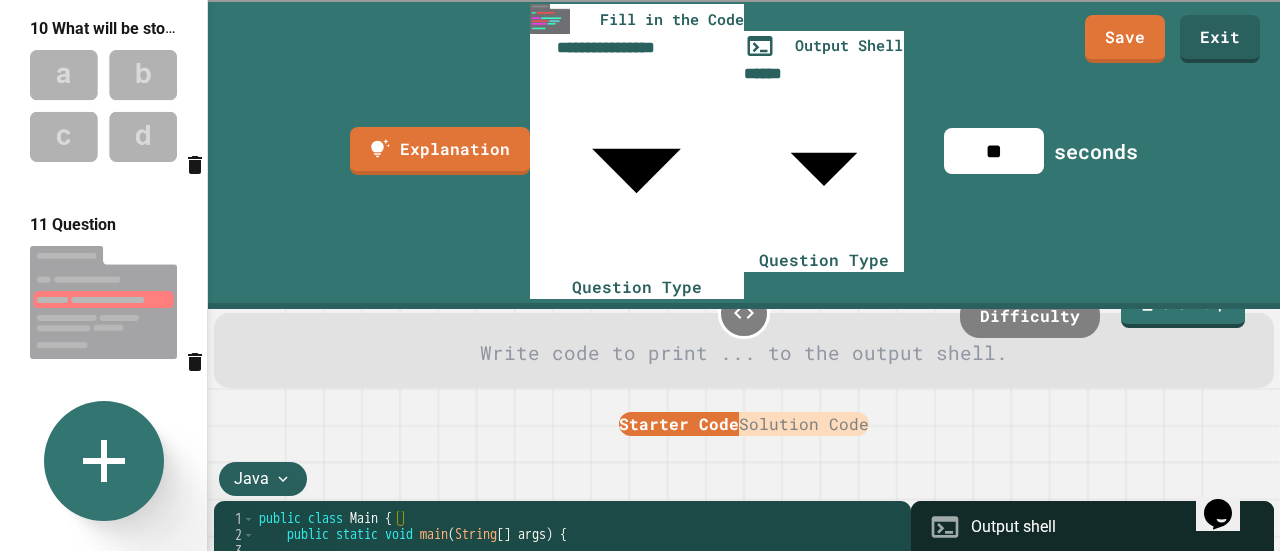 click 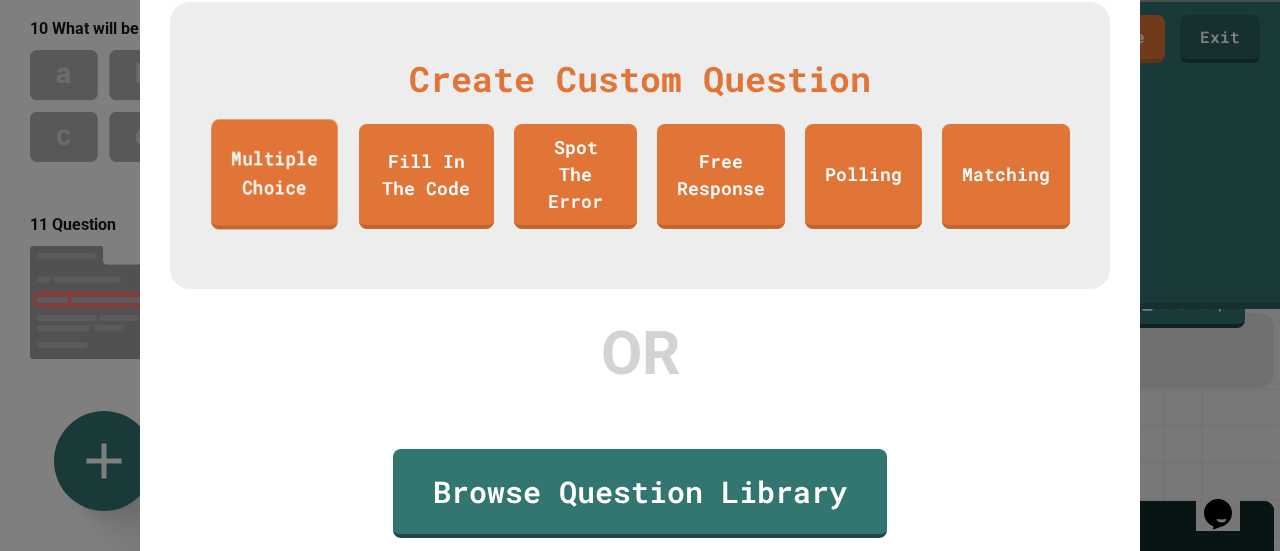 click on "Multiple Choice" at bounding box center [274, 175] 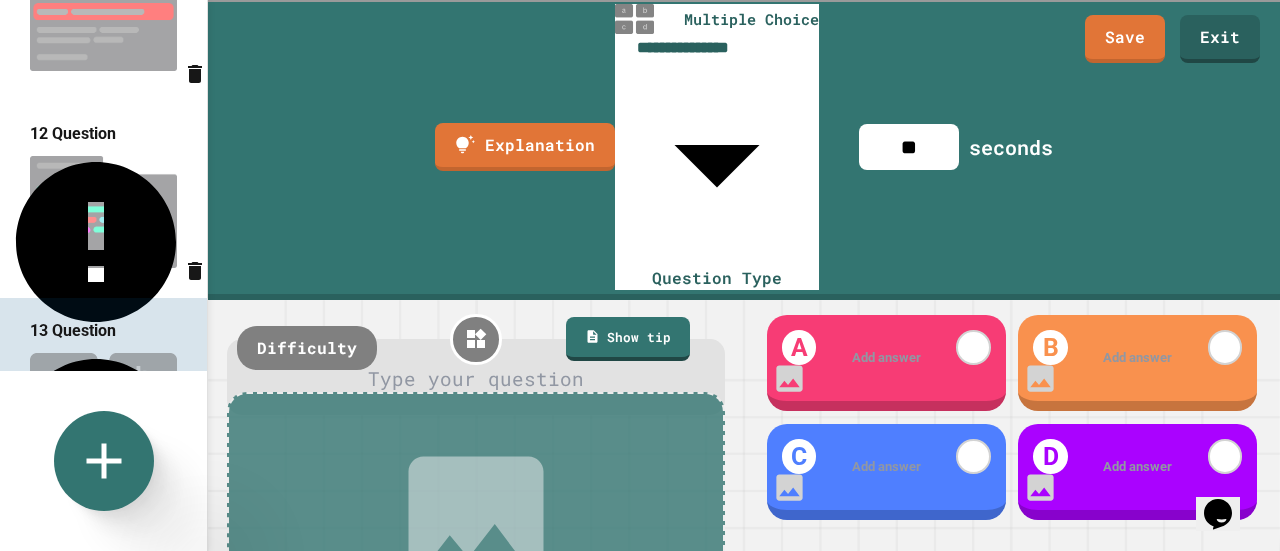 click 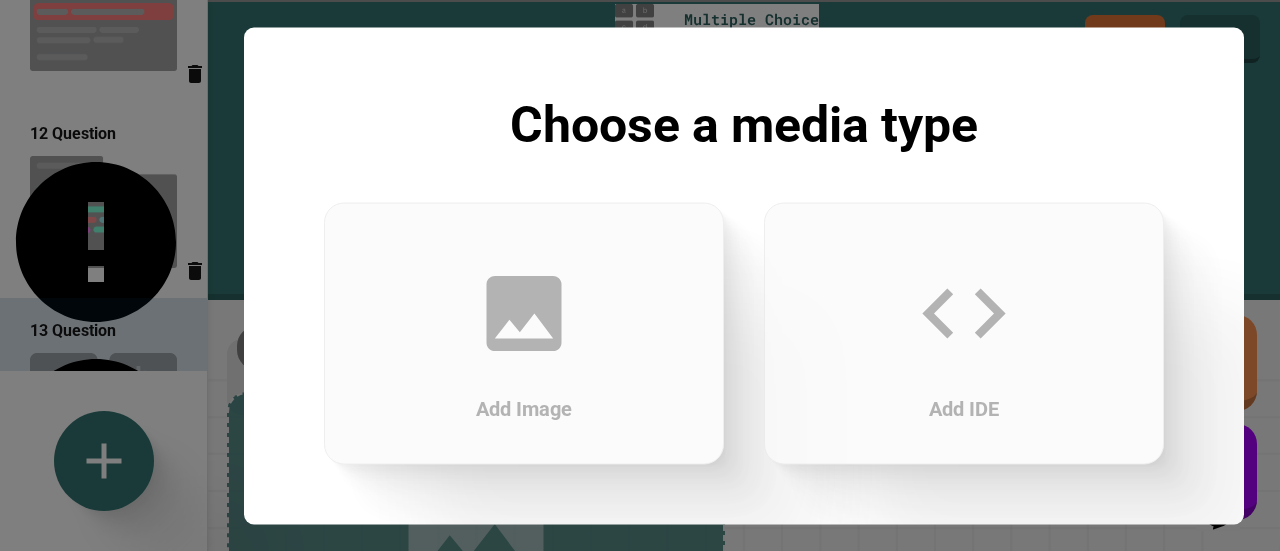 click on "Add IDE" at bounding box center (964, 333) 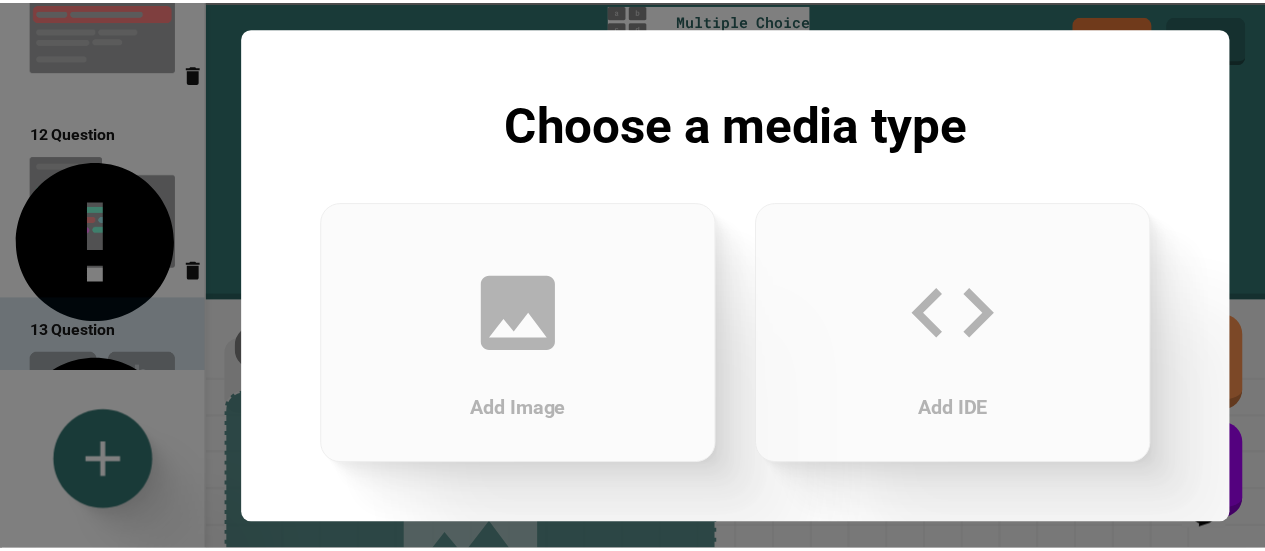scroll, scrollTop: 0, scrollLeft: 0, axis: both 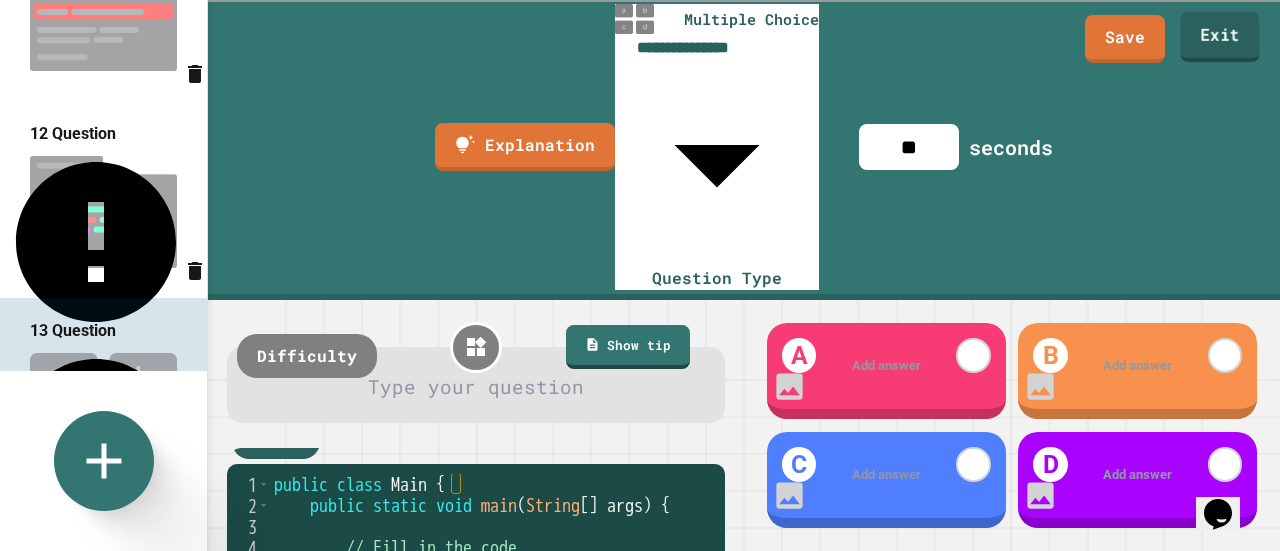 click on "Exit" at bounding box center (1220, 37) 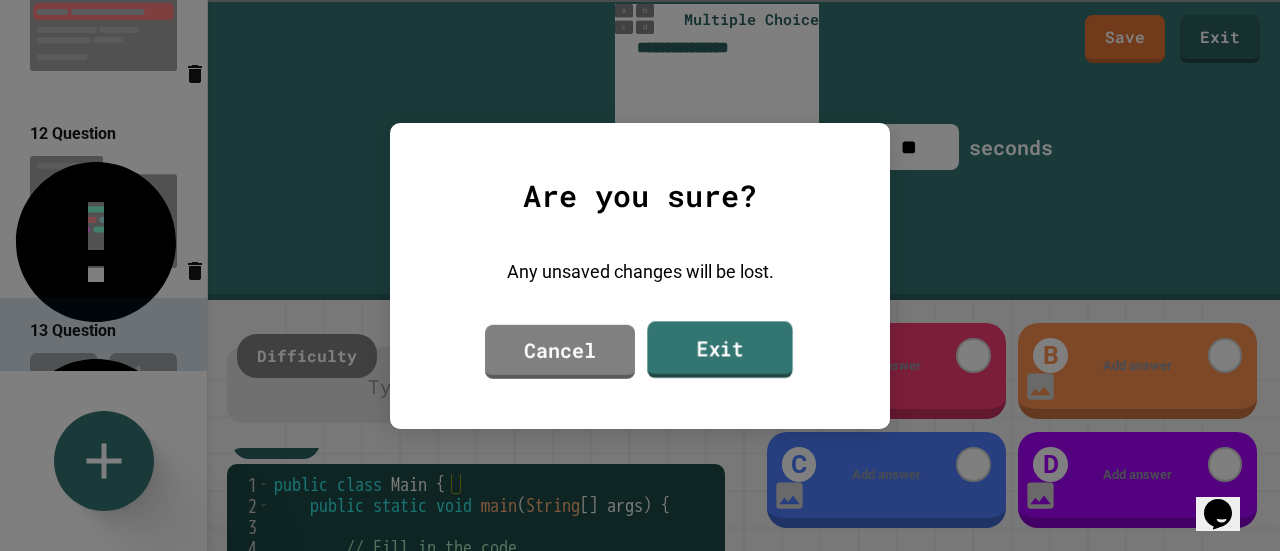 click on "Exit" at bounding box center (719, 349) 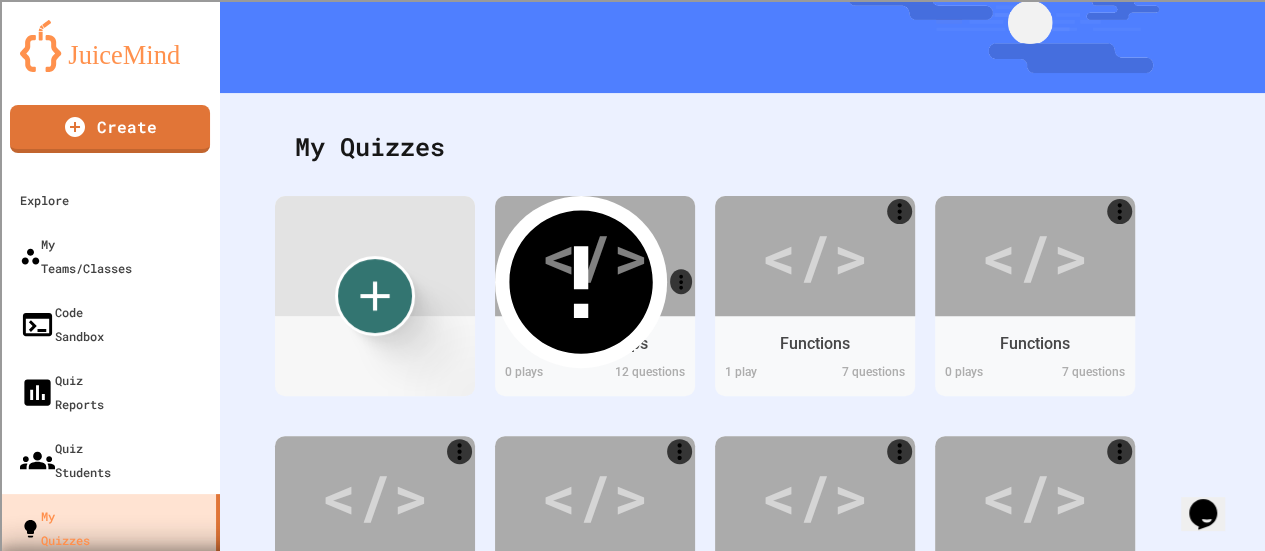 scroll, scrollTop: 0, scrollLeft: 0, axis: both 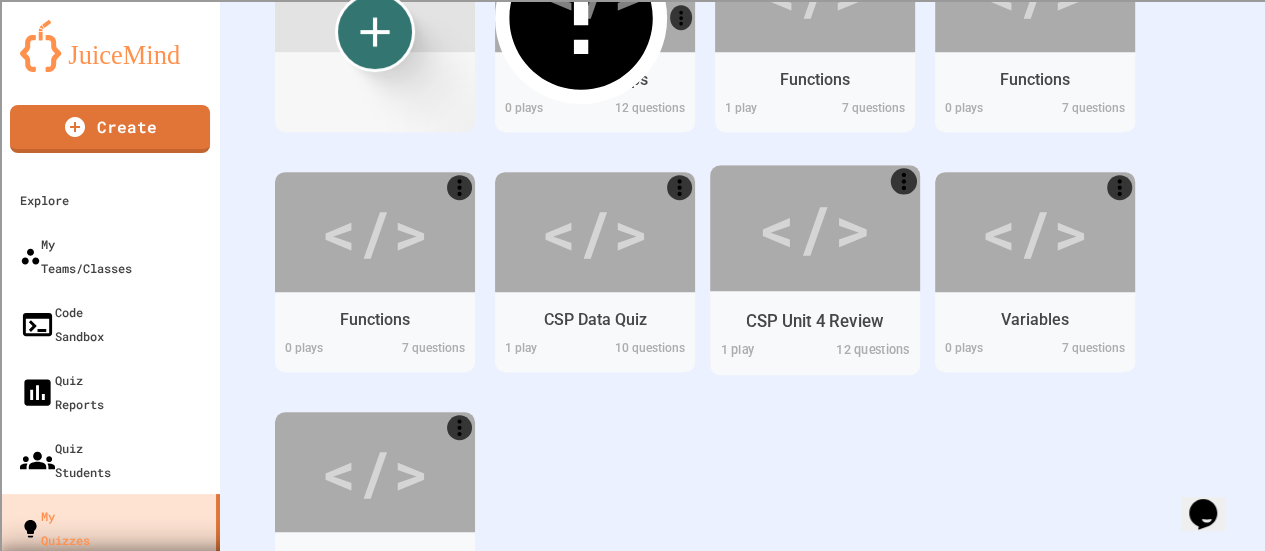 click on "CSP Unit 4 Review" at bounding box center [815, 320] 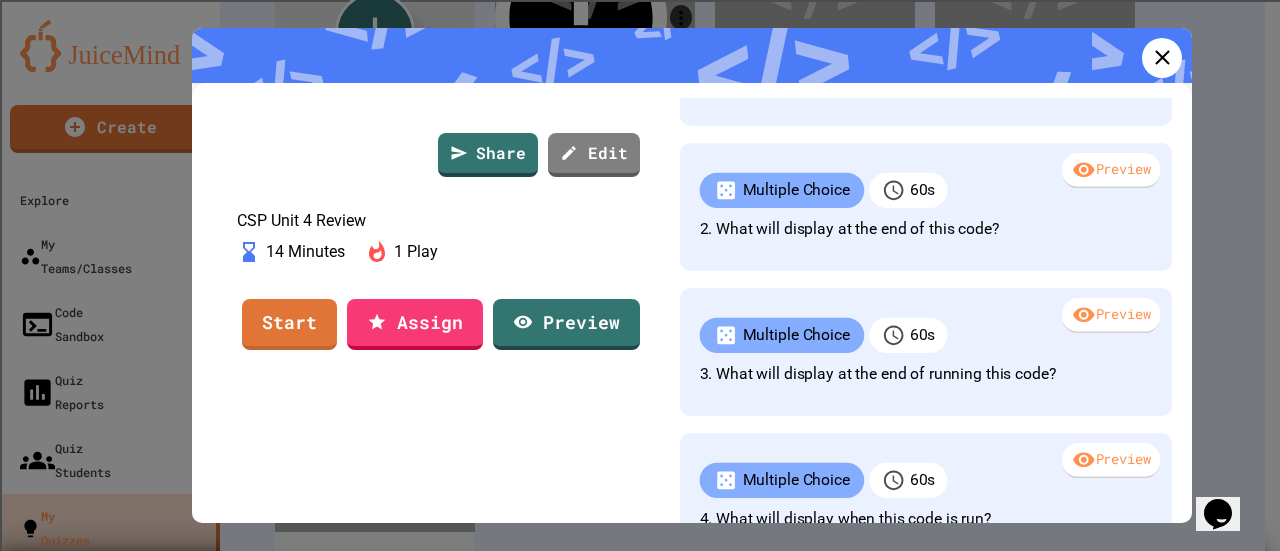 scroll, scrollTop: 96, scrollLeft: 0, axis: vertical 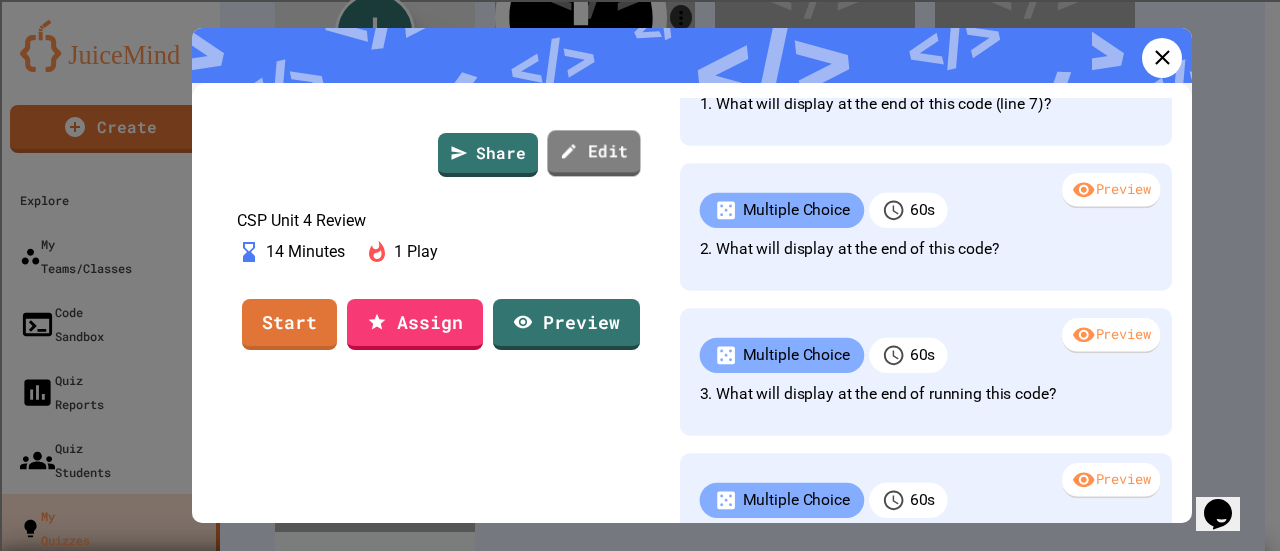 click on "Edit" at bounding box center (593, 153) 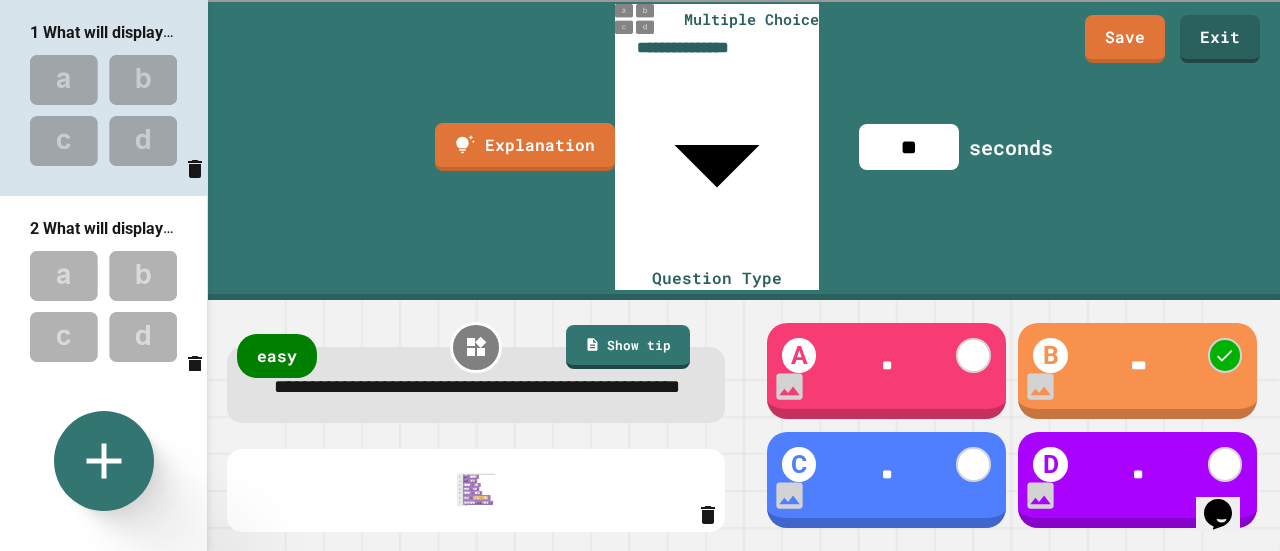 scroll, scrollTop: 1669, scrollLeft: 0, axis: vertical 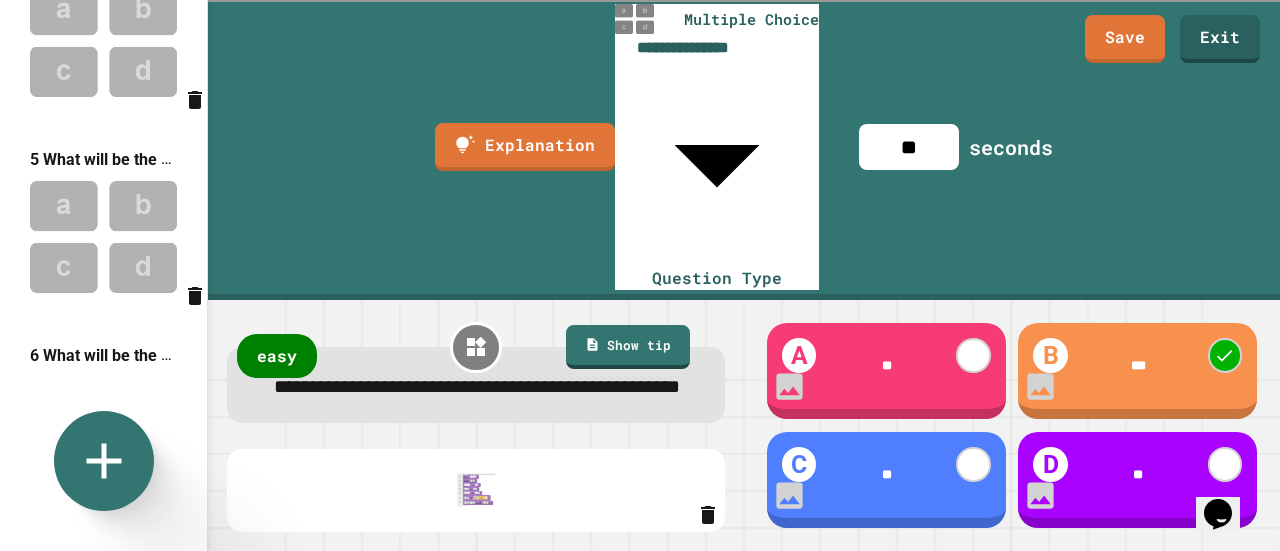 click at bounding box center (103, 236) 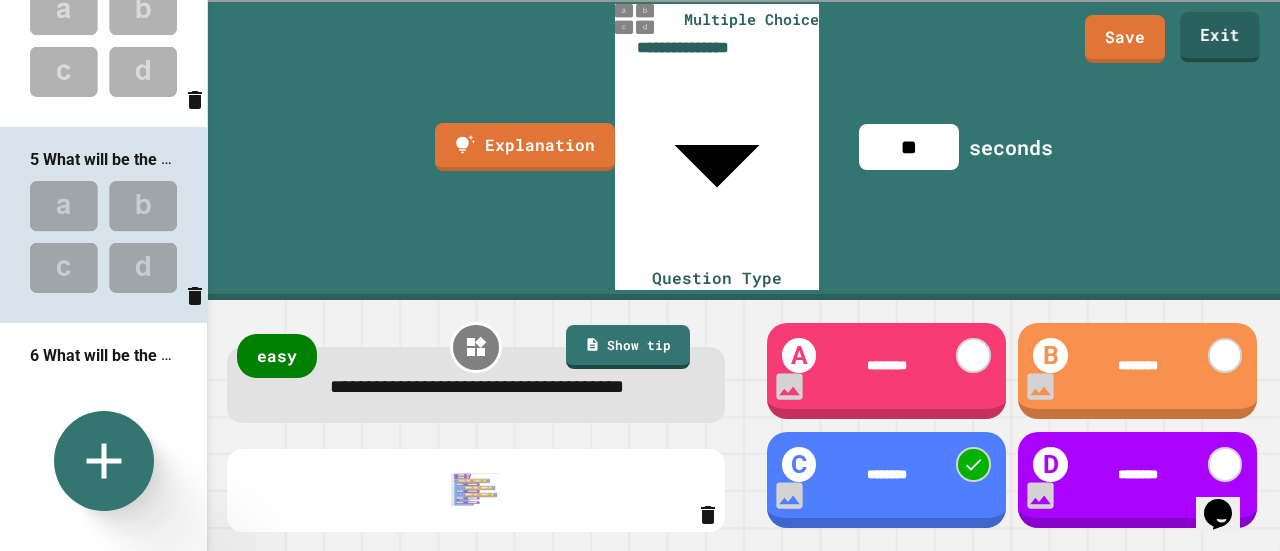 click on "Exit" at bounding box center (1219, 37) 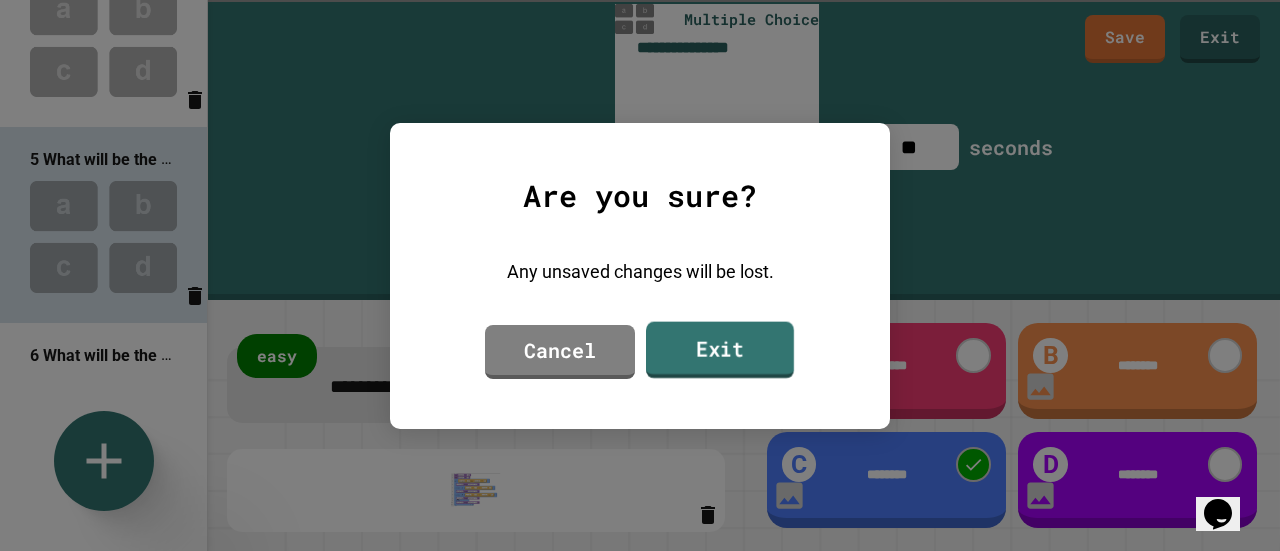 click on "Exit" at bounding box center [720, 349] 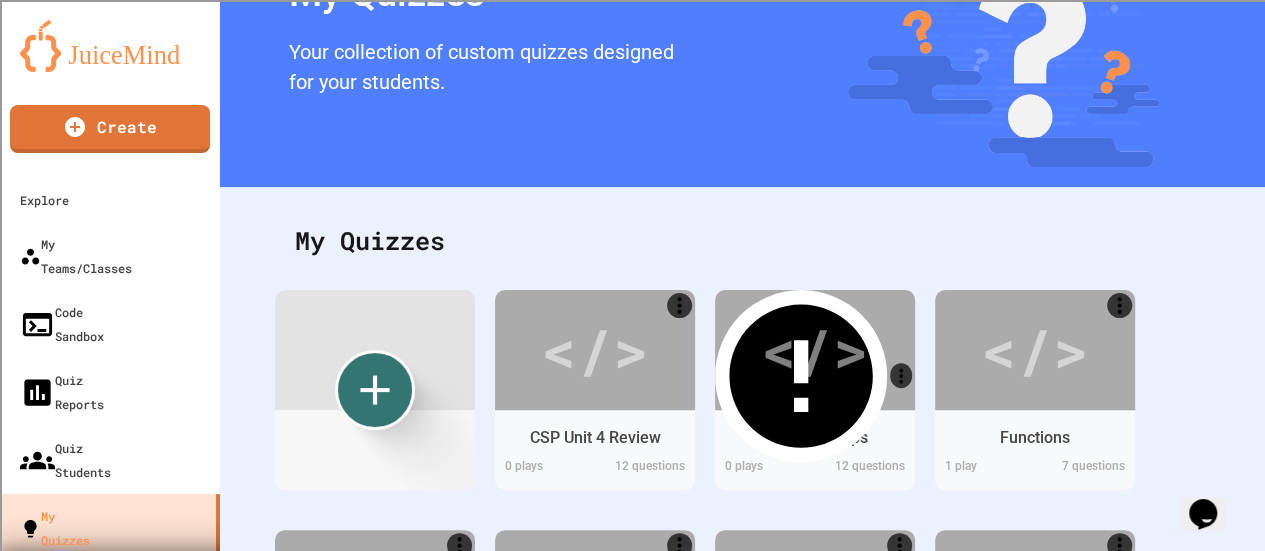 scroll, scrollTop: 0, scrollLeft: 0, axis: both 